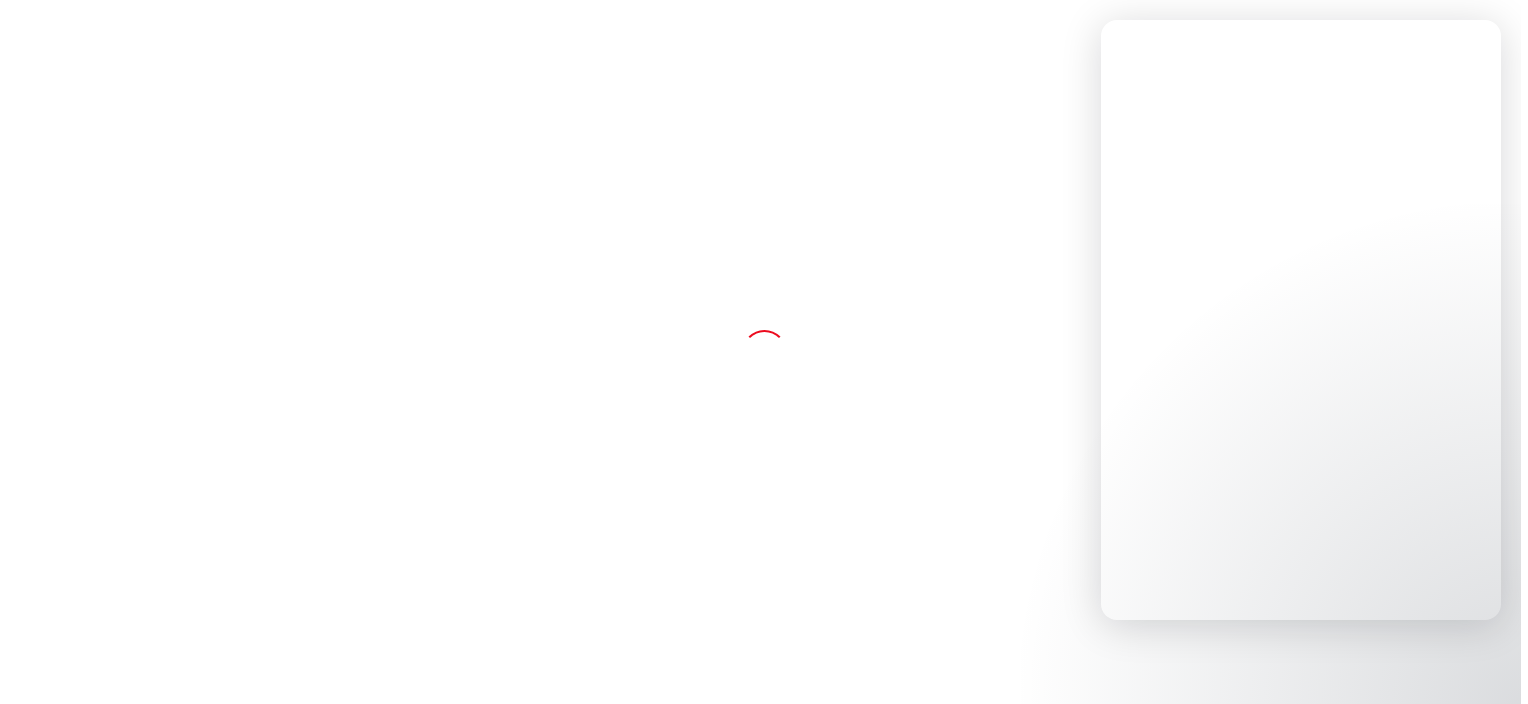 scroll, scrollTop: 0, scrollLeft: 0, axis: both 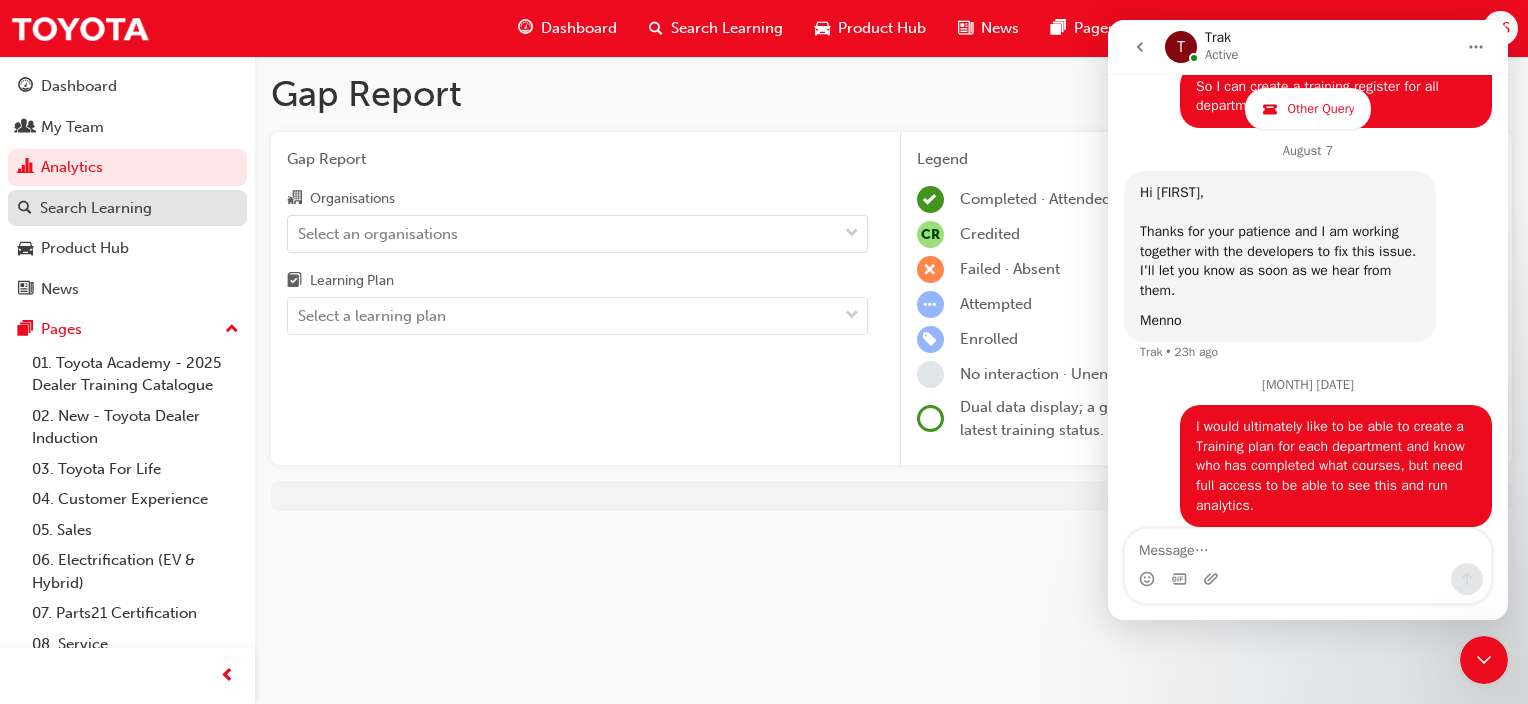 click on "Search Learning" at bounding box center (127, 208) 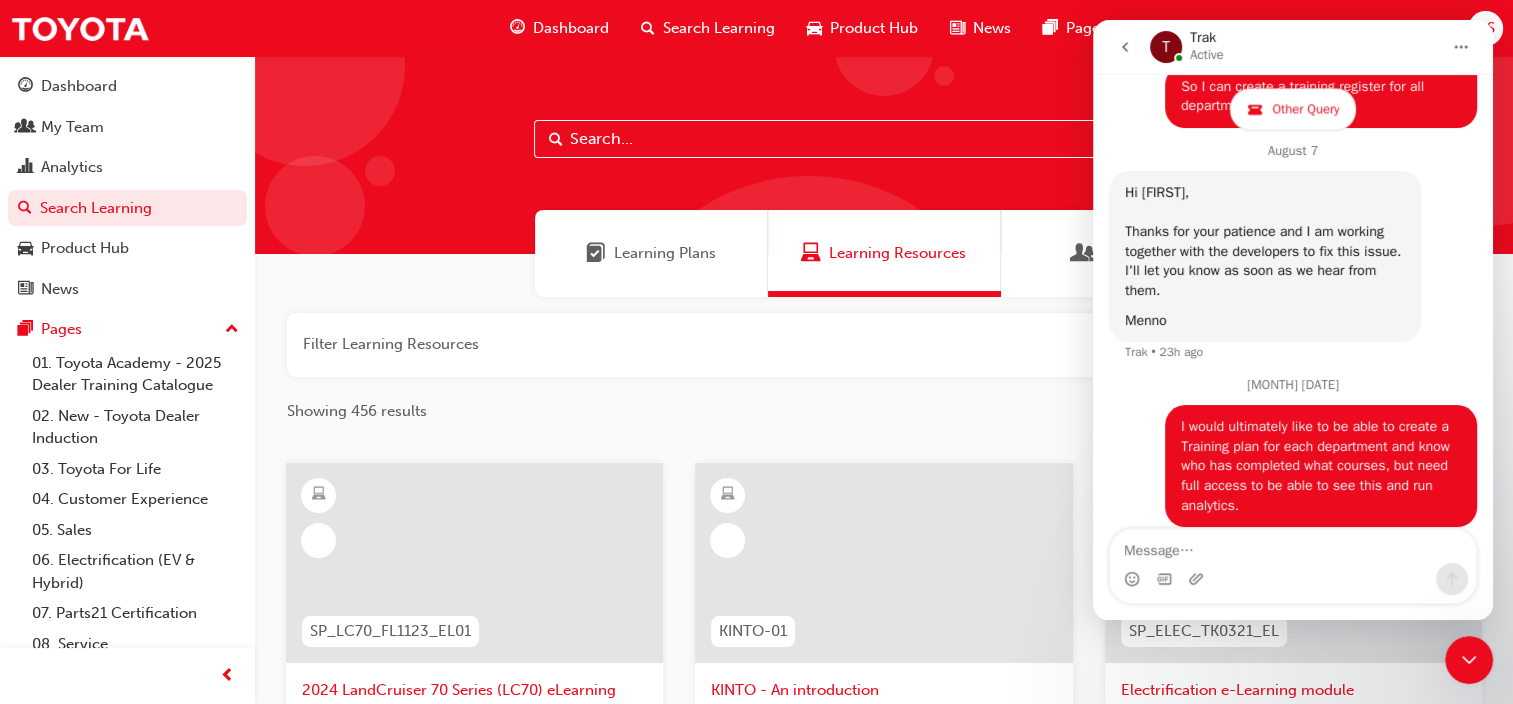 click 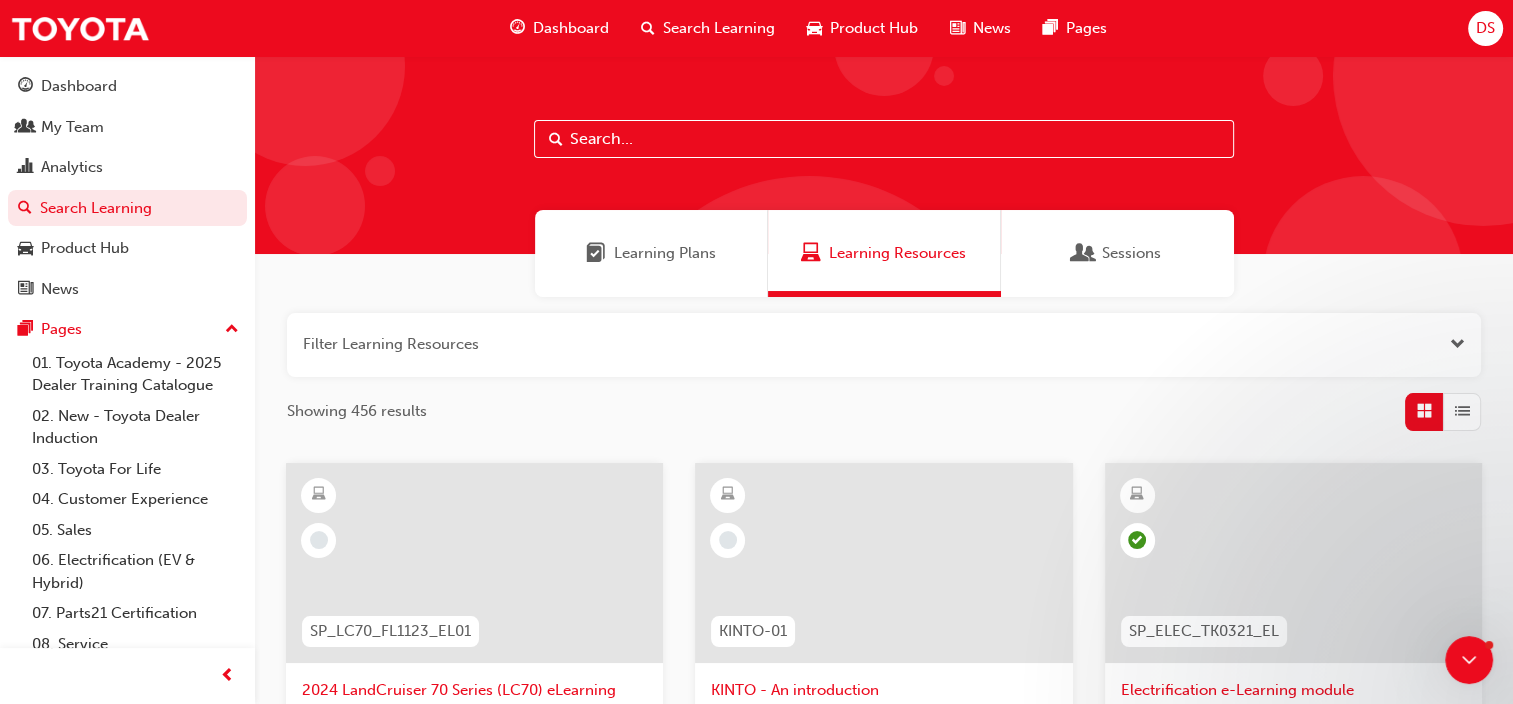 scroll, scrollTop: 0, scrollLeft: 0, axis: both 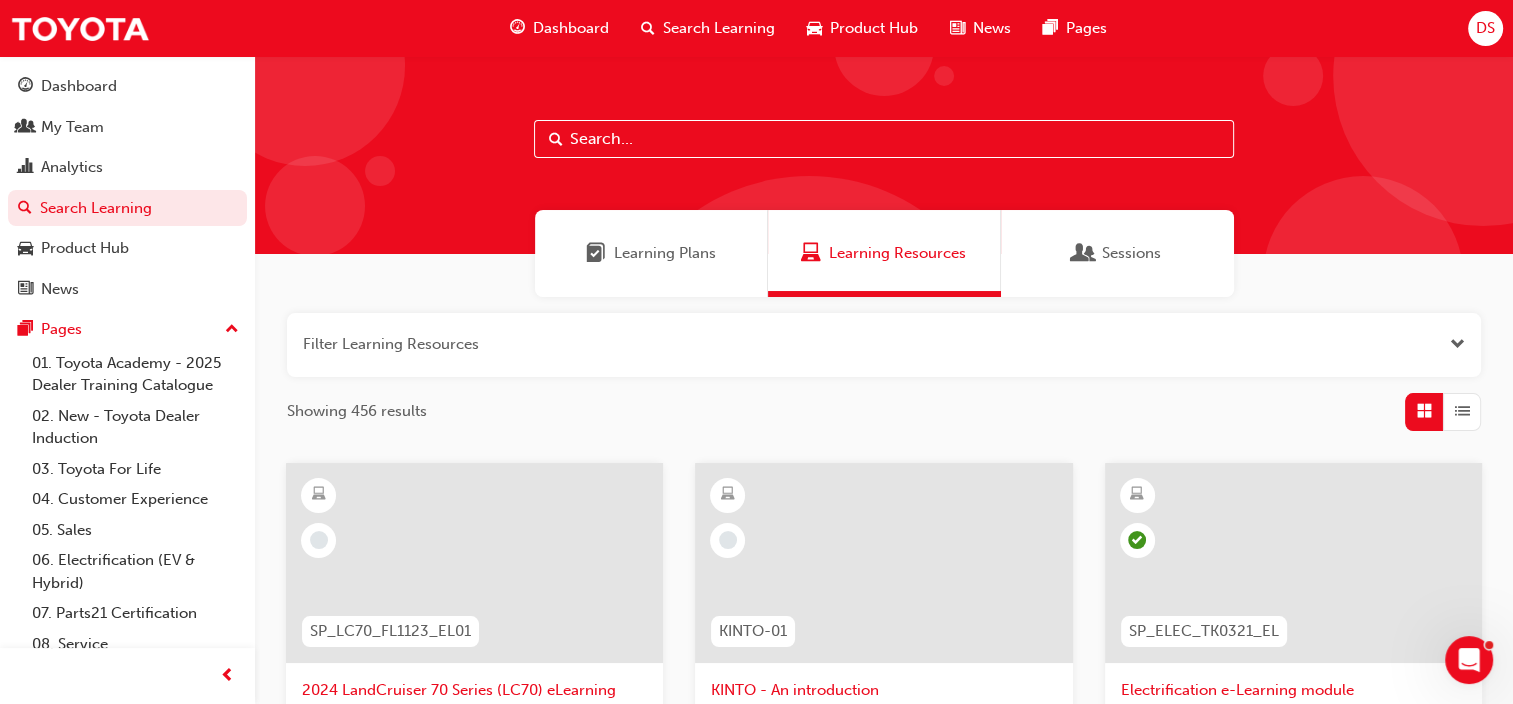 click at bounding box center (884, 139) 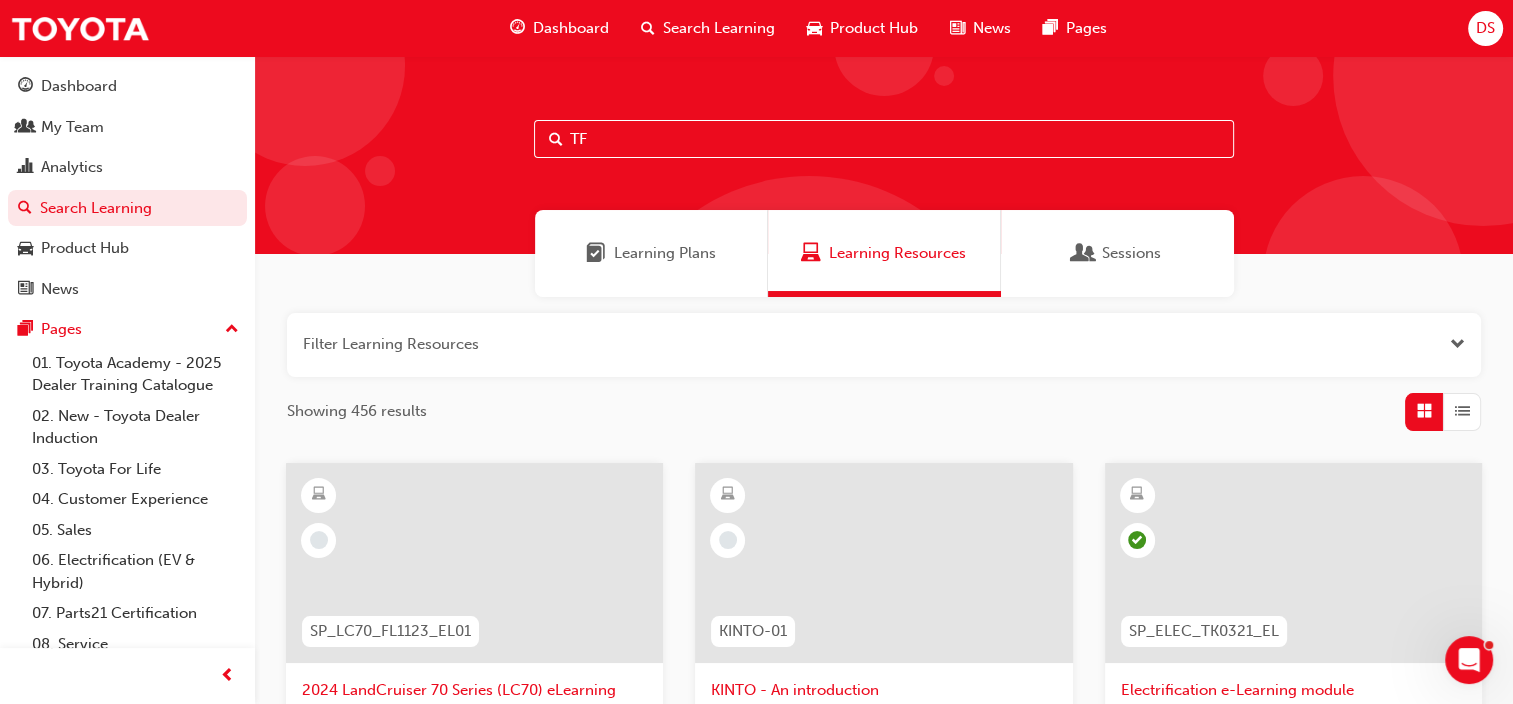 type on "T" 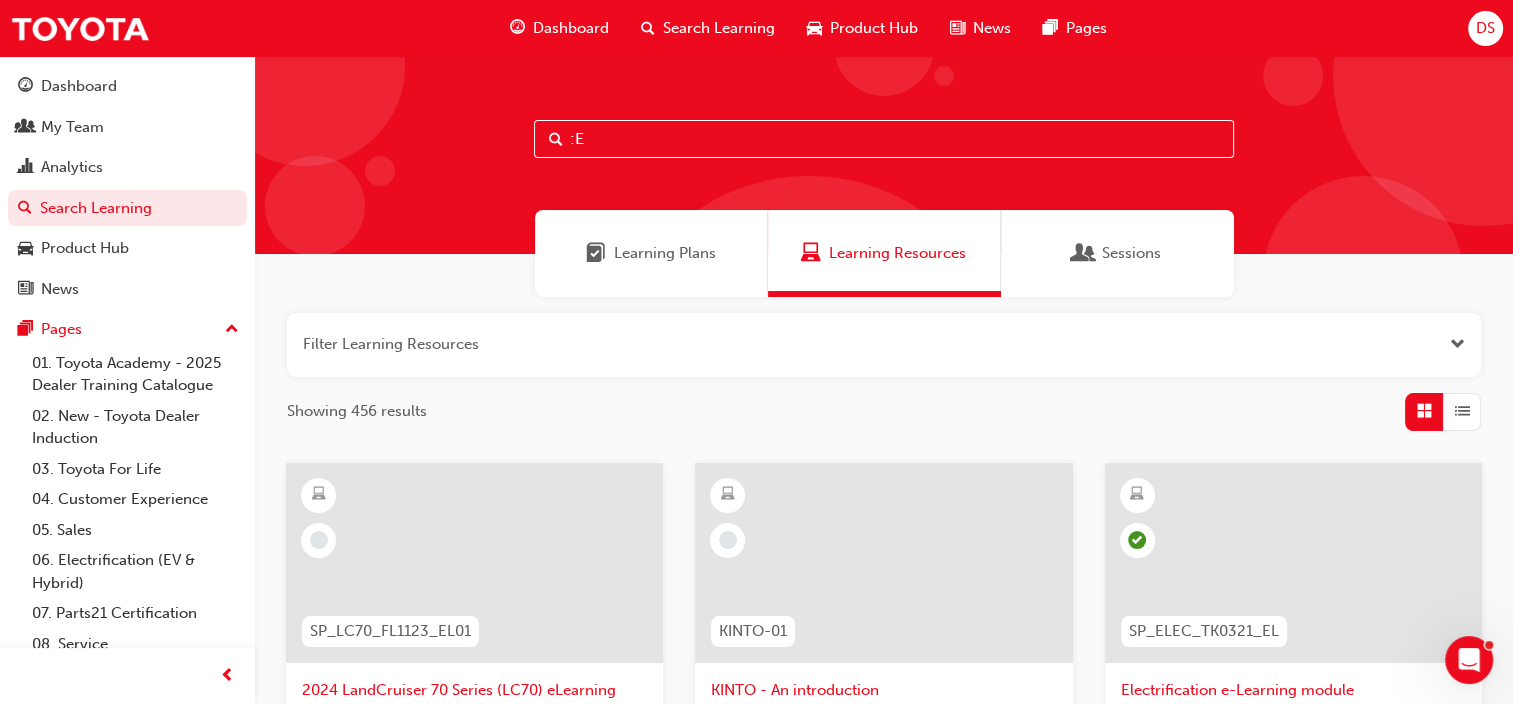 type on ":" 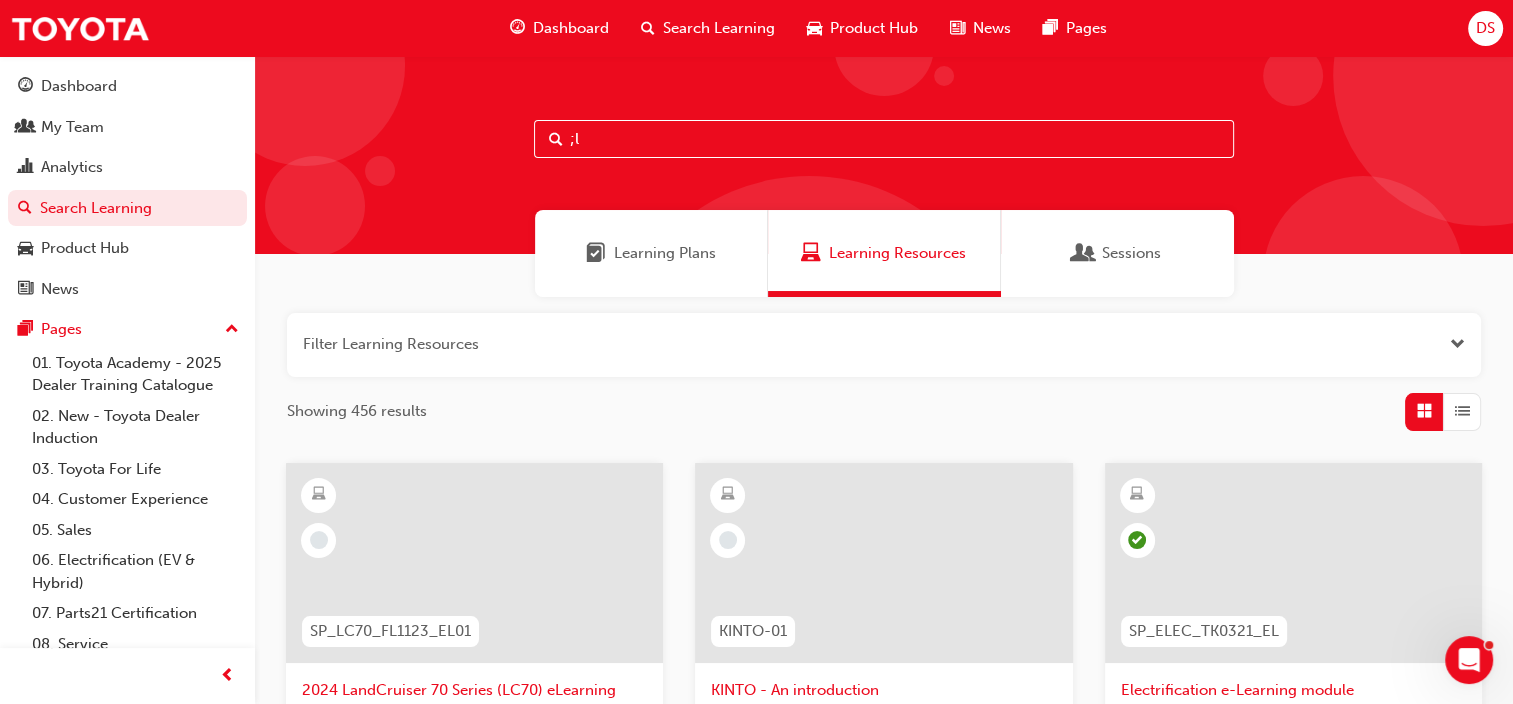 type on ";" 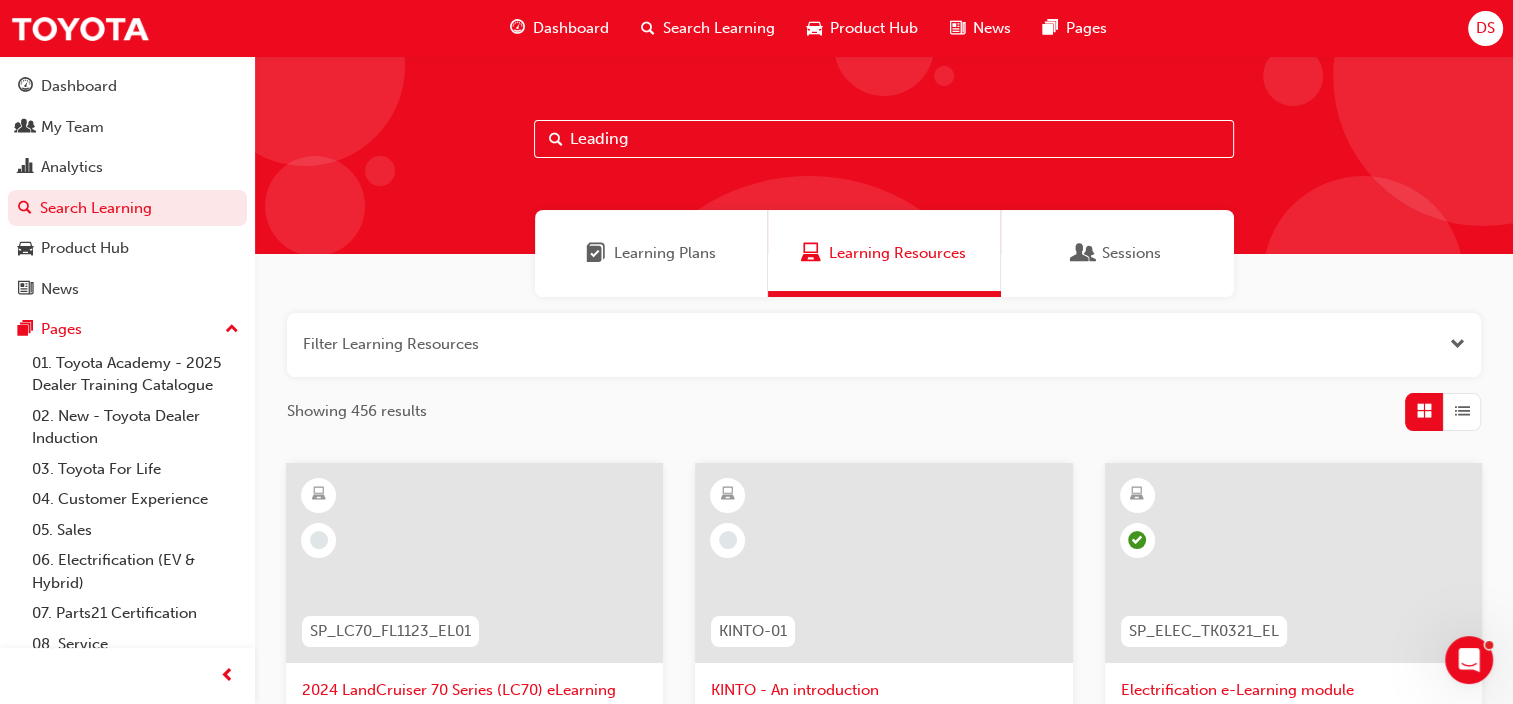 type on "Leading" 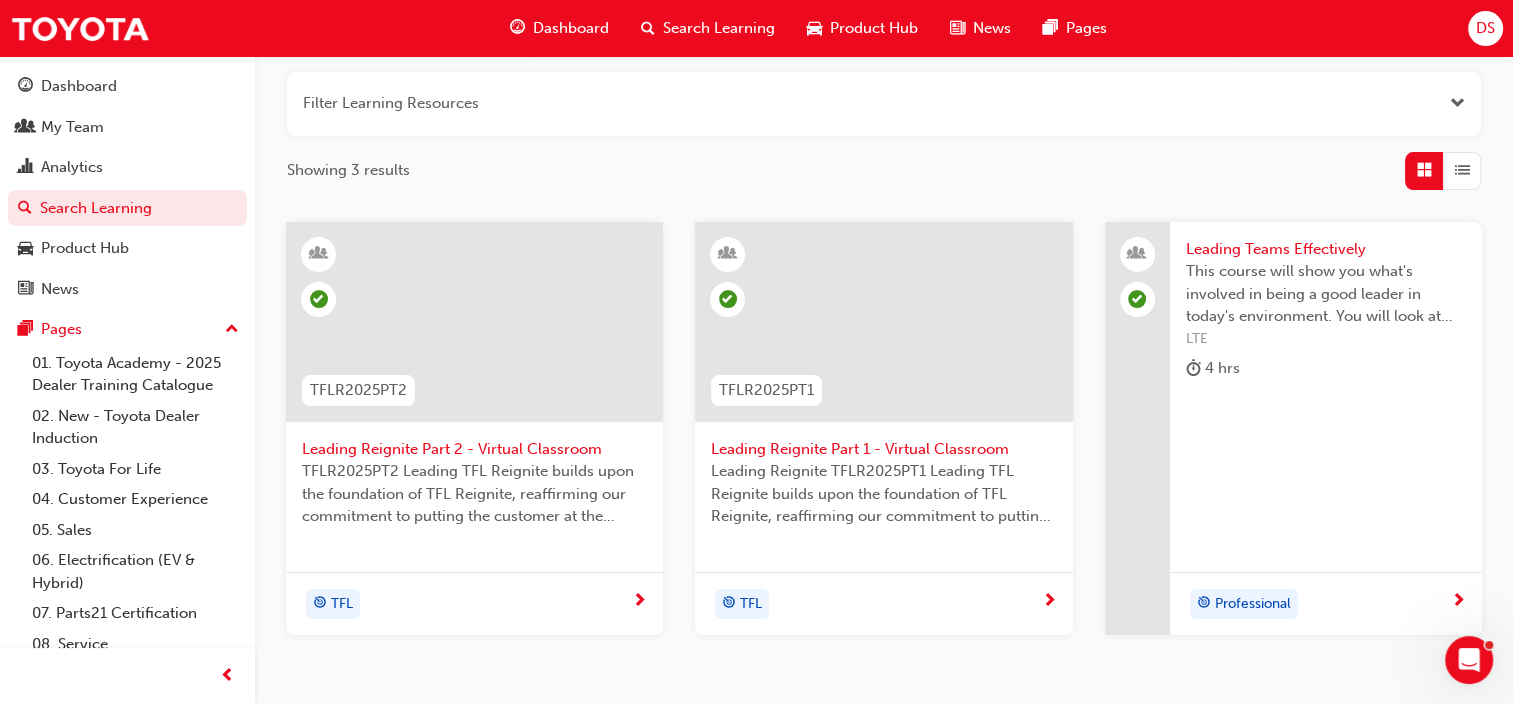 scroll, scrollTop: 255, scrollLeft: 0, axis: vertical 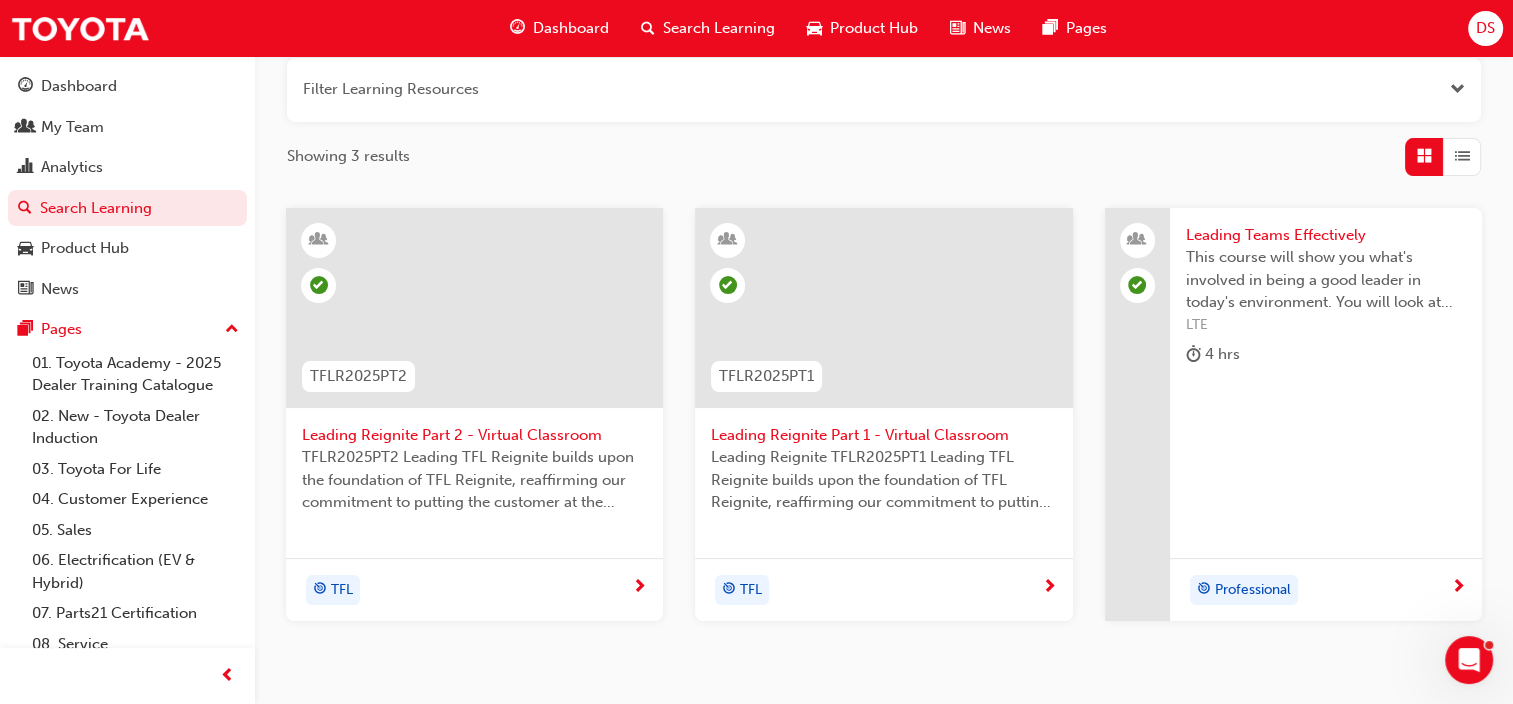 click on "Leading Reignite Part 1 - Virtual Classroom" at bounding box center [883, 435] 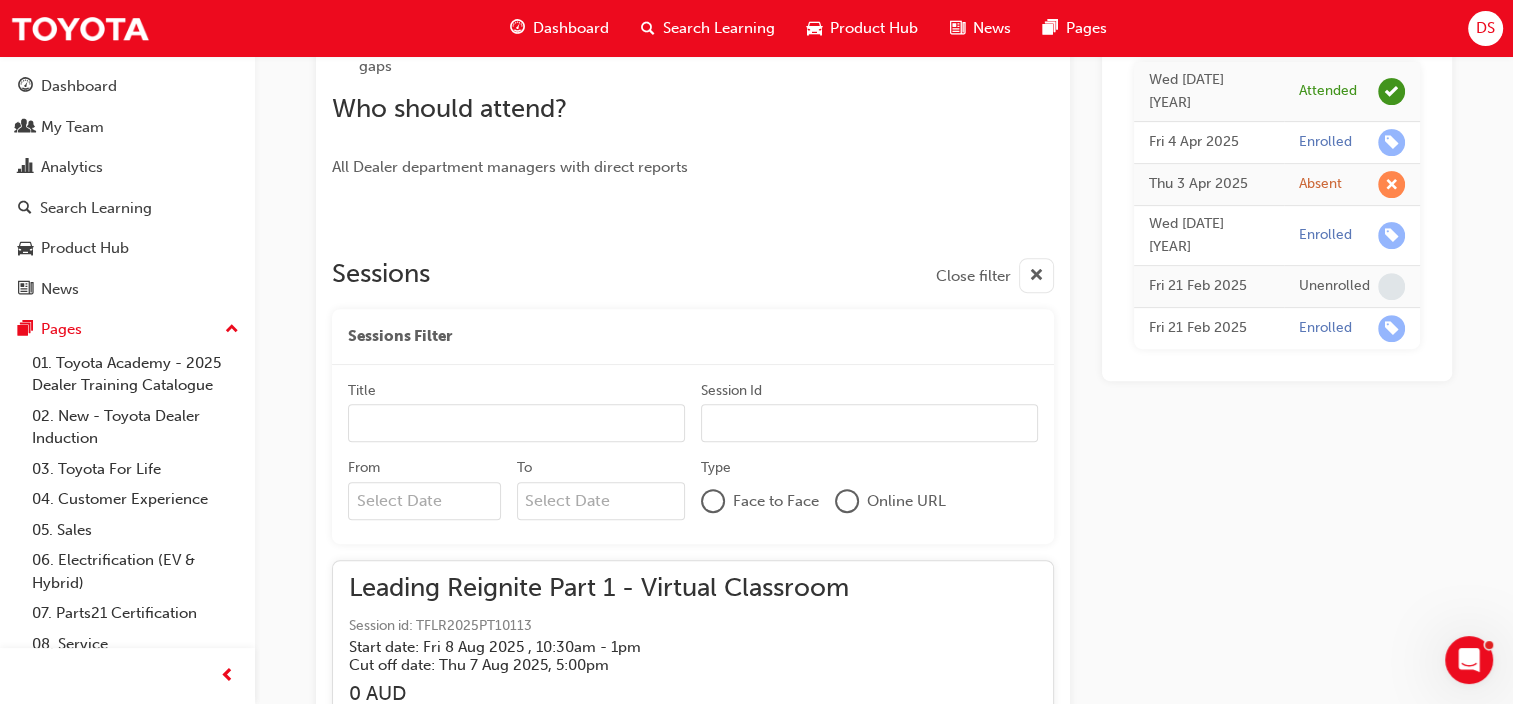 scroll, scrollTop: 732, scrollLeft: 0, axis: vertical 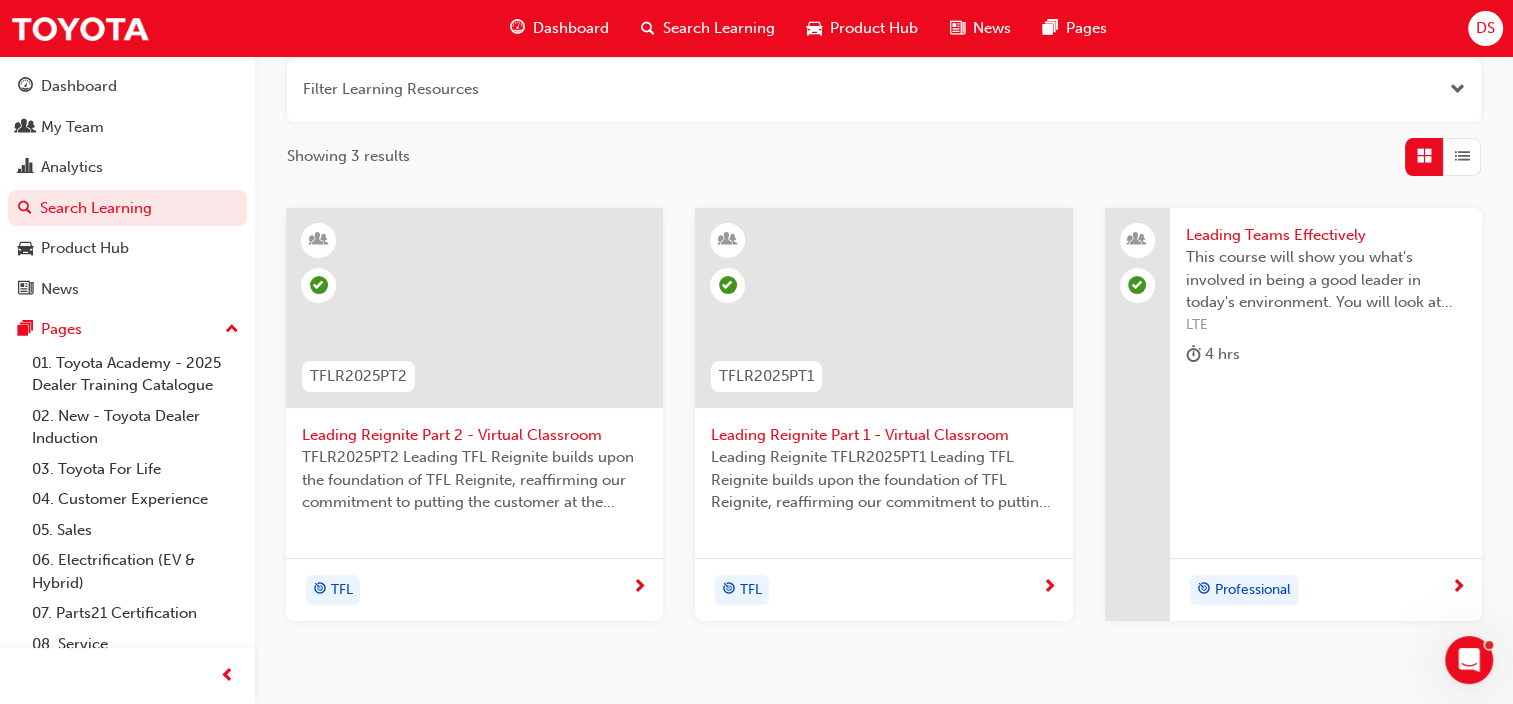 click on "Leading Reignite Part 2 - Virtual Classroom" at bounding box center (474, 435) 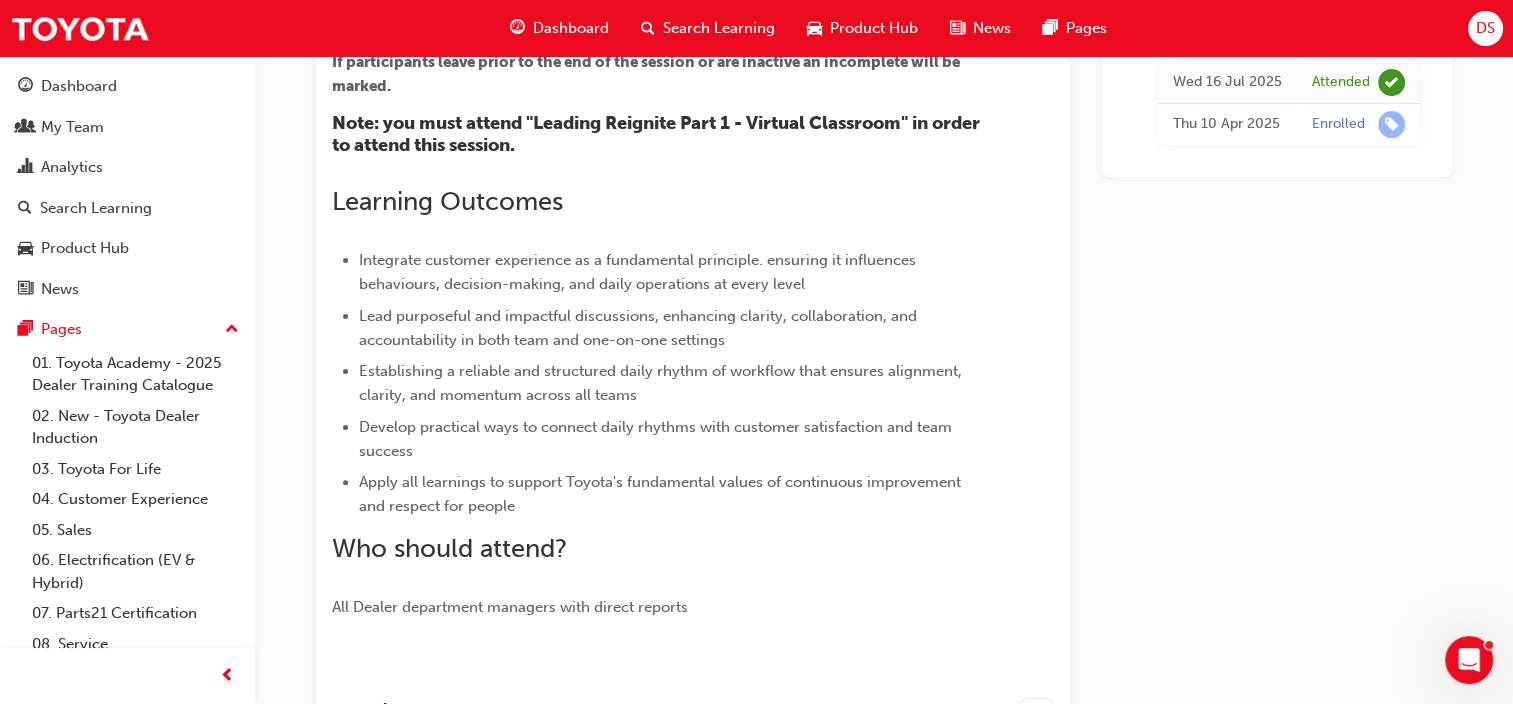 scroll, scrollTop: 884, scrollLeft: 0, axis: vertical 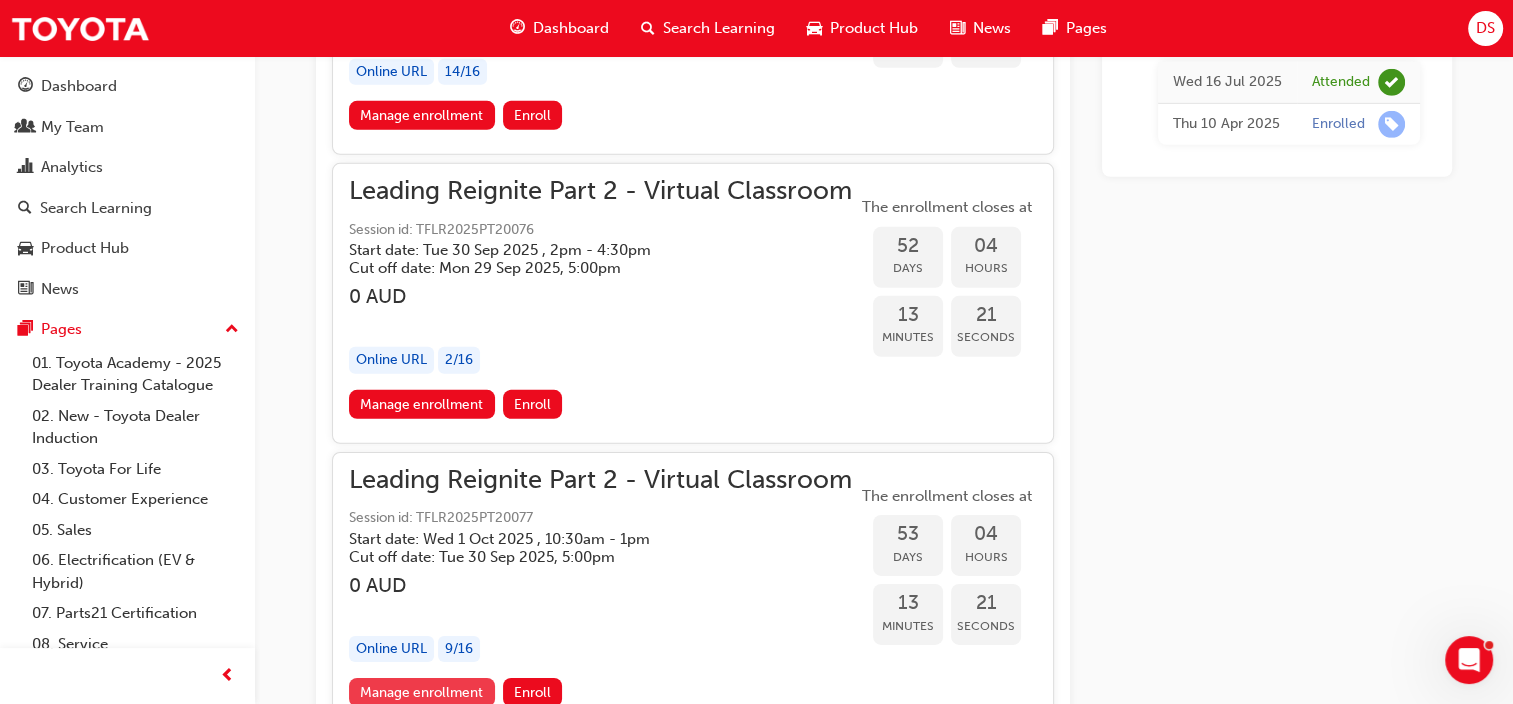 click on "Manage enrollment" at bounding box center [422, 692] 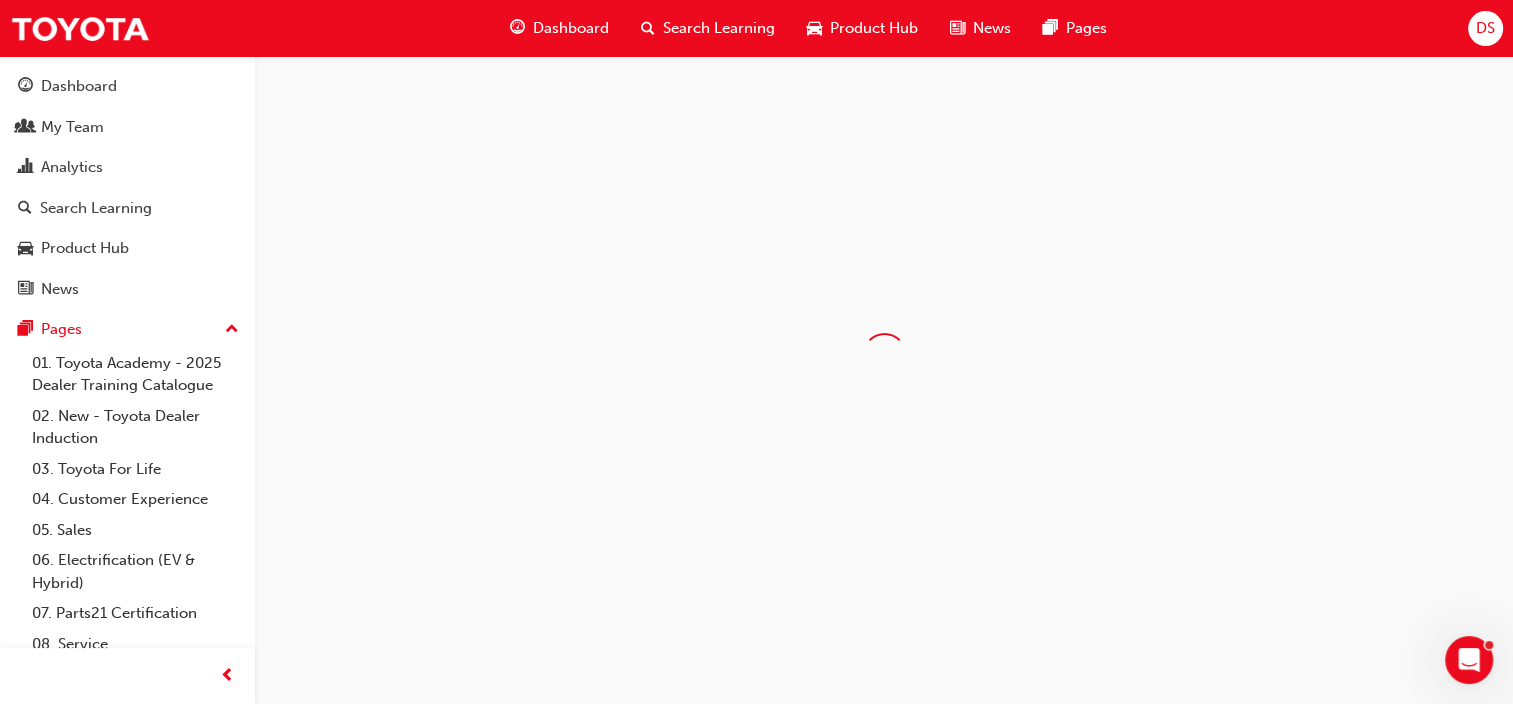 scroll, scrollTop: 0, scrollLeft: 0, axis: both 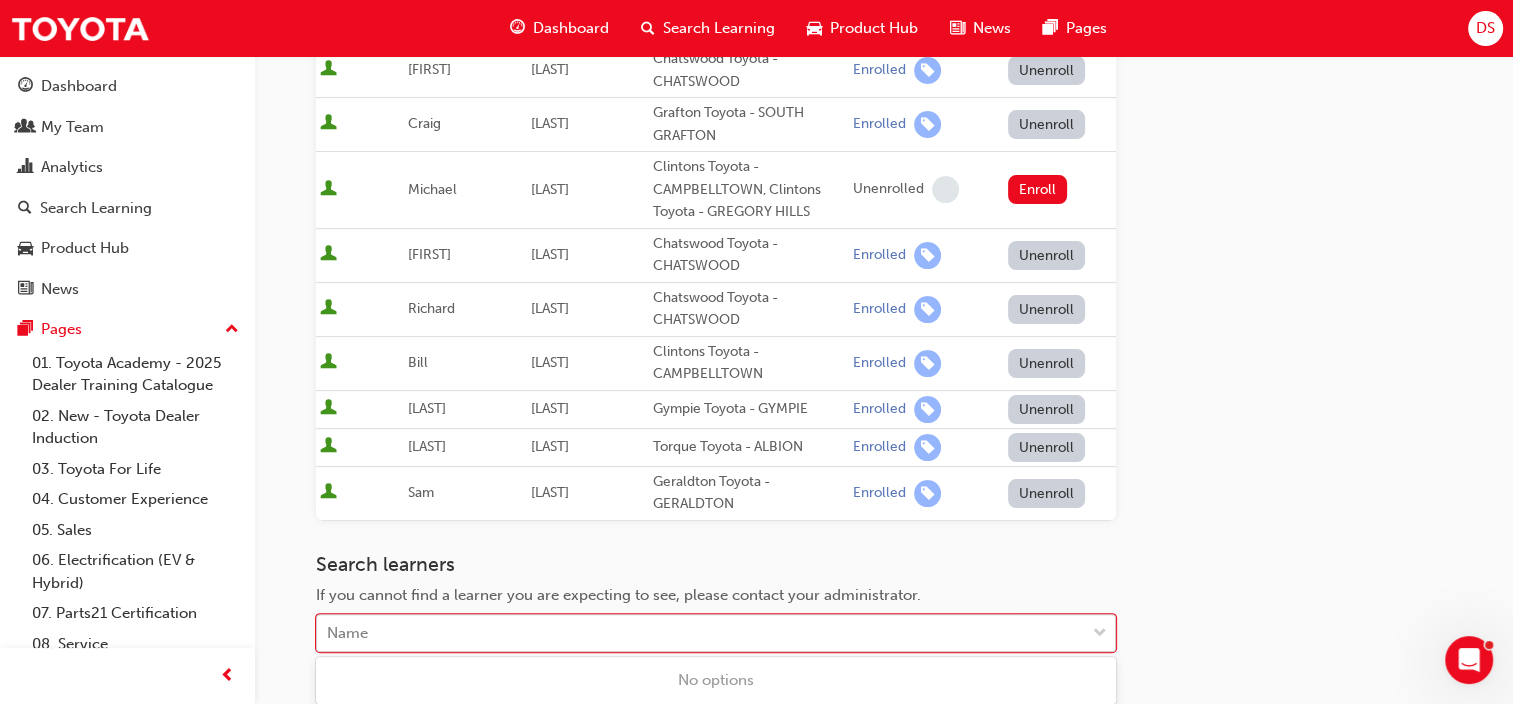 click on "Name" at bounding box center (701, 633) 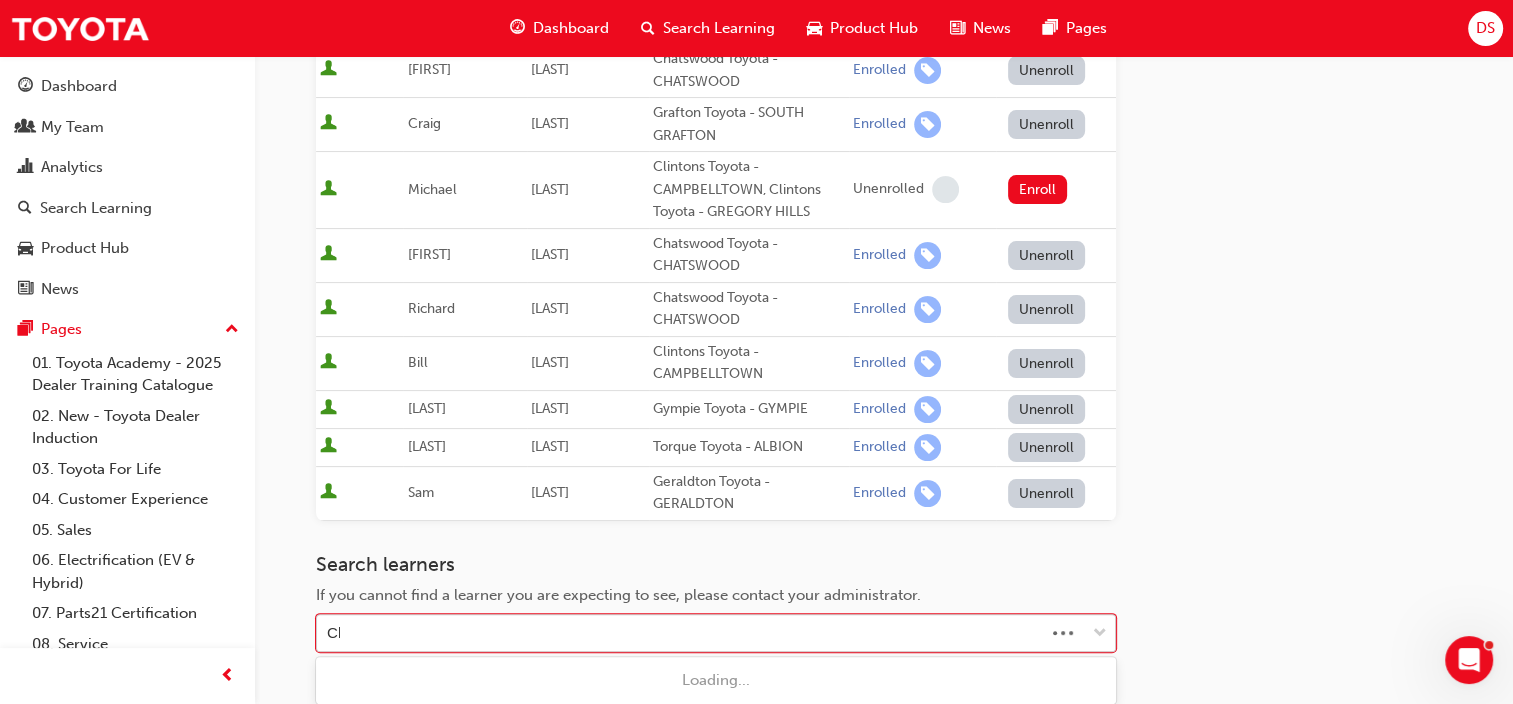type on "[LAST]" 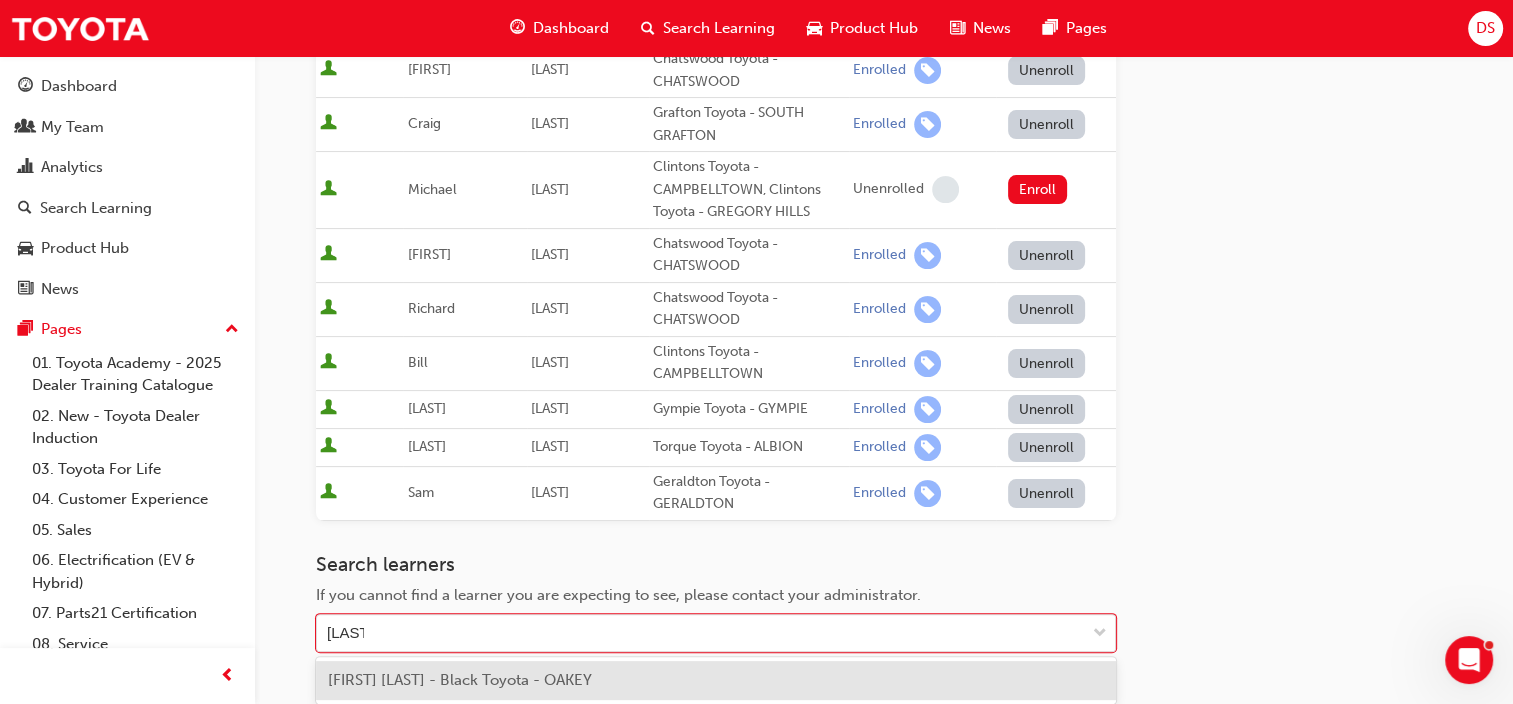 click on "[FIRST] [LAST] - Black Toyota - OAKEY" at bounding box center [716, 680] 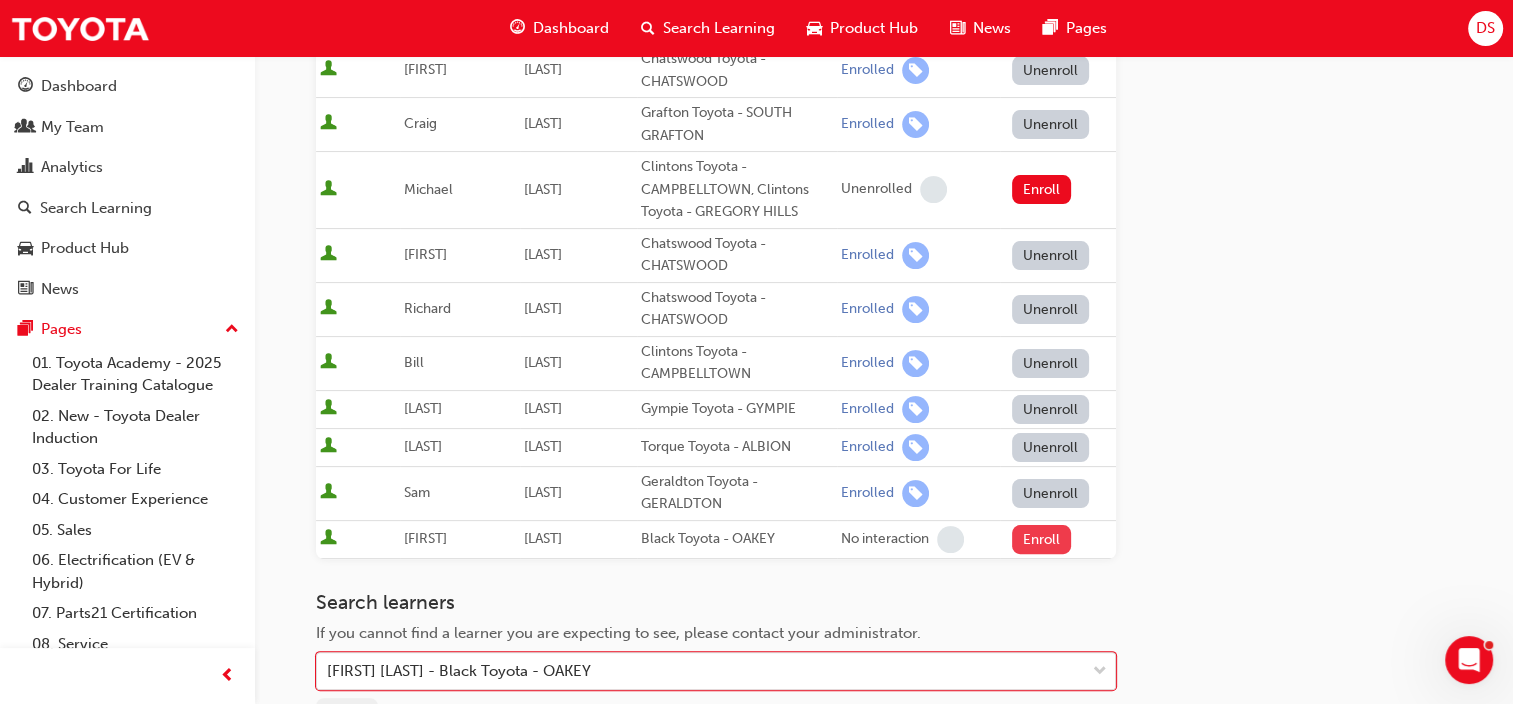 click on "Enroll" at bounding box center (1042, 539) 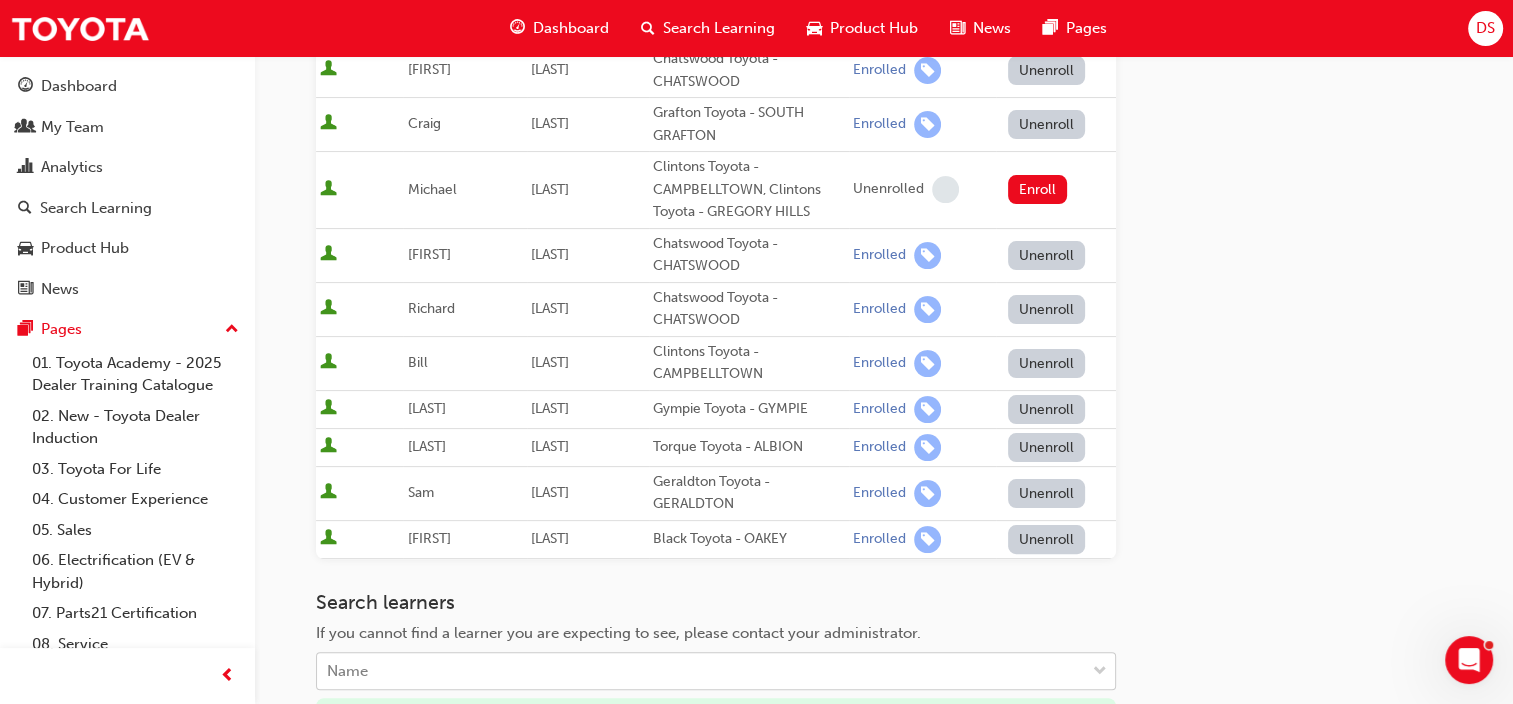click on "Your version of Internet Explorer is outdated and not supported. Please upgrade to a modern browser . Dashboard Search Learning Product Hub News Pages DS Dashboard My Team Analytics Search Learning Product Hub News Pages Pages 01. Toyota Academy - 2025 Dealer Training Catalogue 02. New - Toyota Dealer Induction 03. Toyota For Life 04. Customer Experience 05. Sales 06. Electrification (EV & Hybrid) 07. Parts21 Certification 08. Service 09. Technical 10. TUNE Rev-Up Training All Pages Go to session detail page Manage enrollment for Leading Reignite Part 2 - Virtual Classroom Start Date : Wed [DATE] [YEAR] 10:30am - 1pm Cut Off Date : Tue [DATE] [YEAR], 5:00pm Here you can manage your learners' enrollments in this session. Their enrollments can be changed at any time before the session is scheduled to begin. Seats have been filled for this session : 9 / 16 ( 56% ) Active First Name Last Name Organisations Status Set Status [FIRST] [LAST] Grand Toyota - CLARKSON Enrolled Unenroll [FIRST] [LAST] Enrolled Gino" at bounding box center (756, -60) 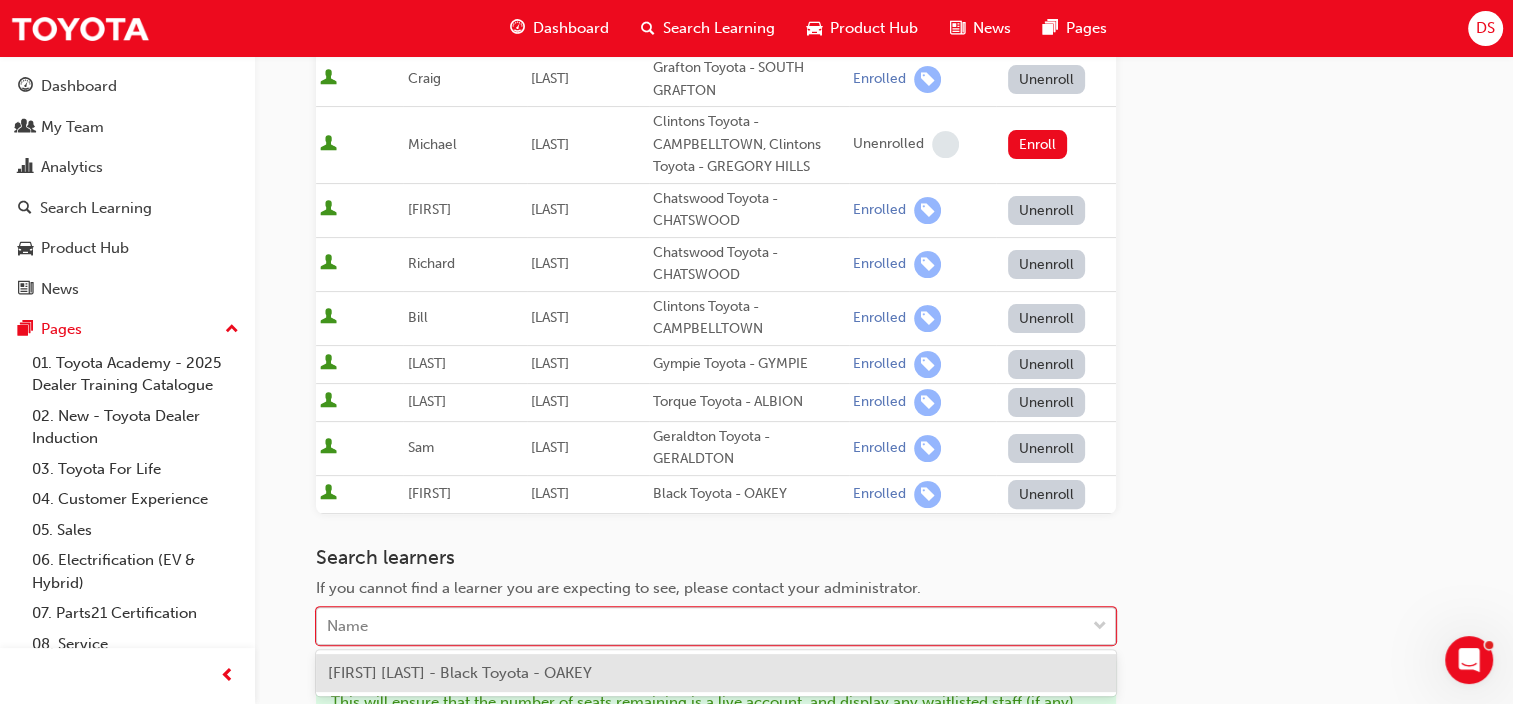 type on "a" 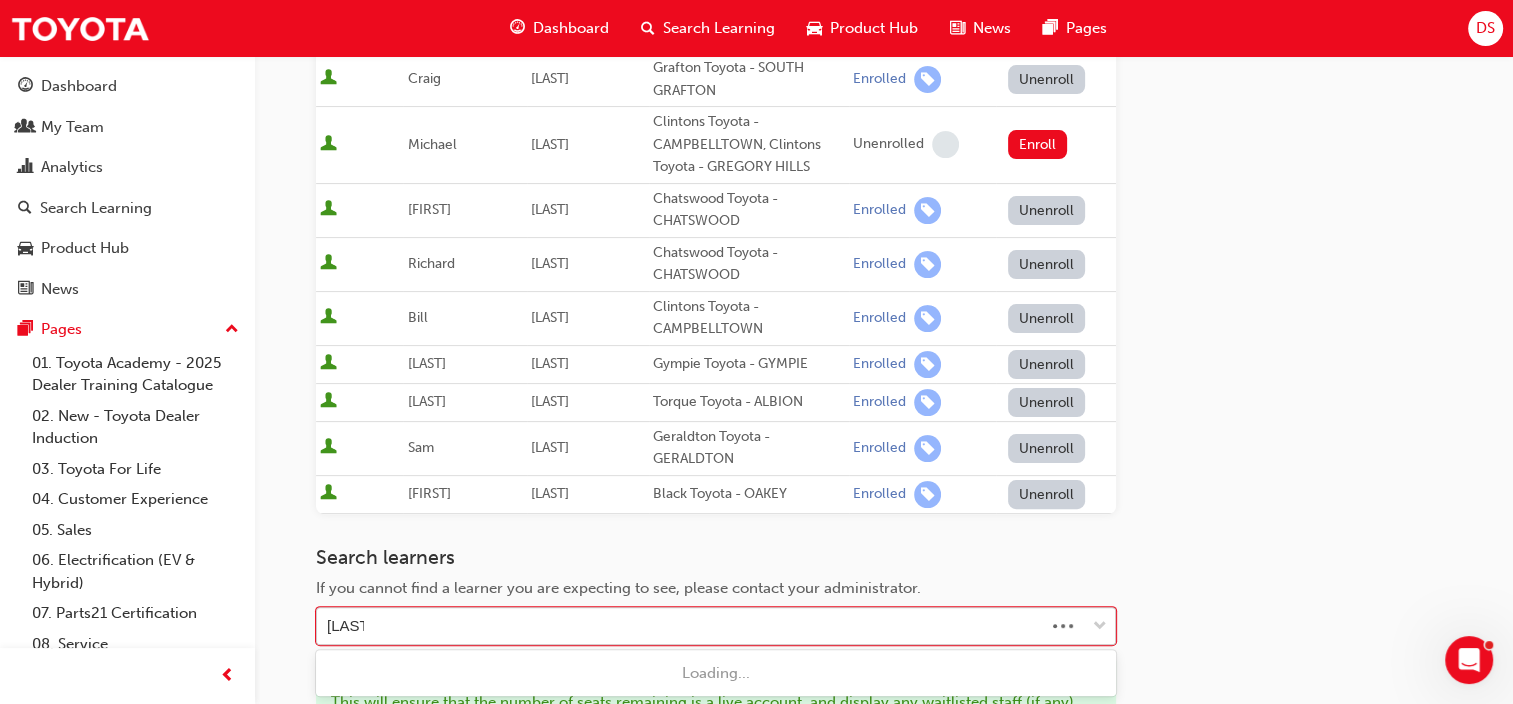 type on "Bennet" 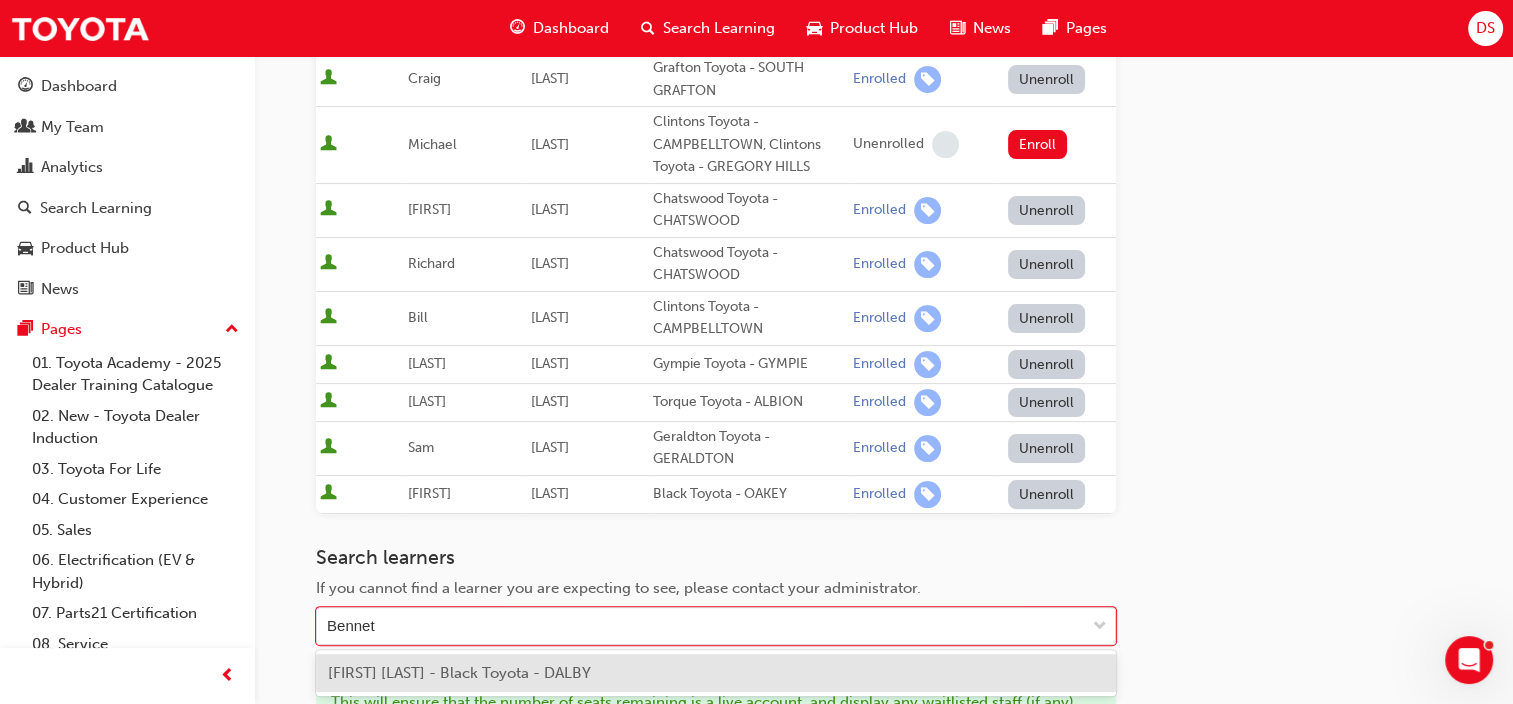 click on "[FIRST] [LAST] - Black Toyota - DALBY" at bounding box center [459, 673] 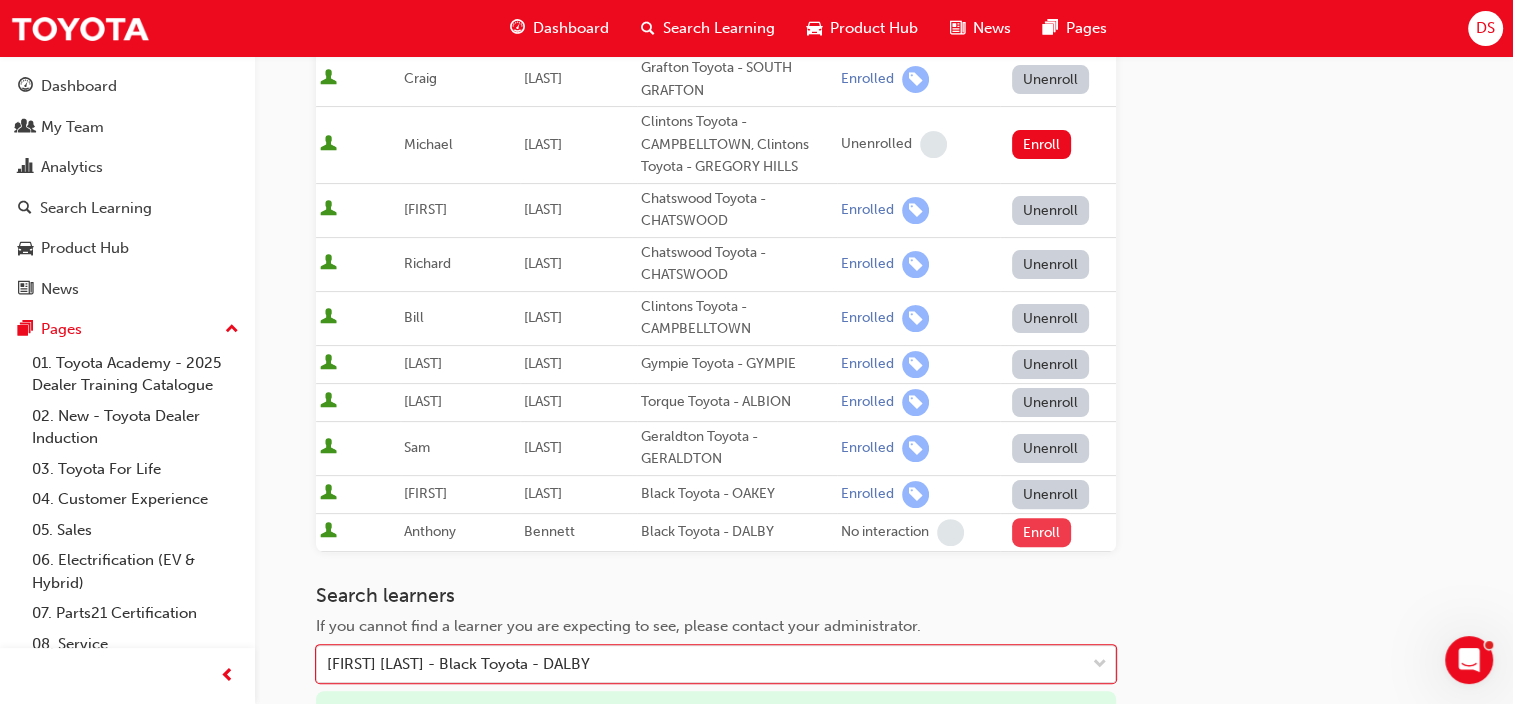 click on "Enroll" at bounding box center [1042, 532] 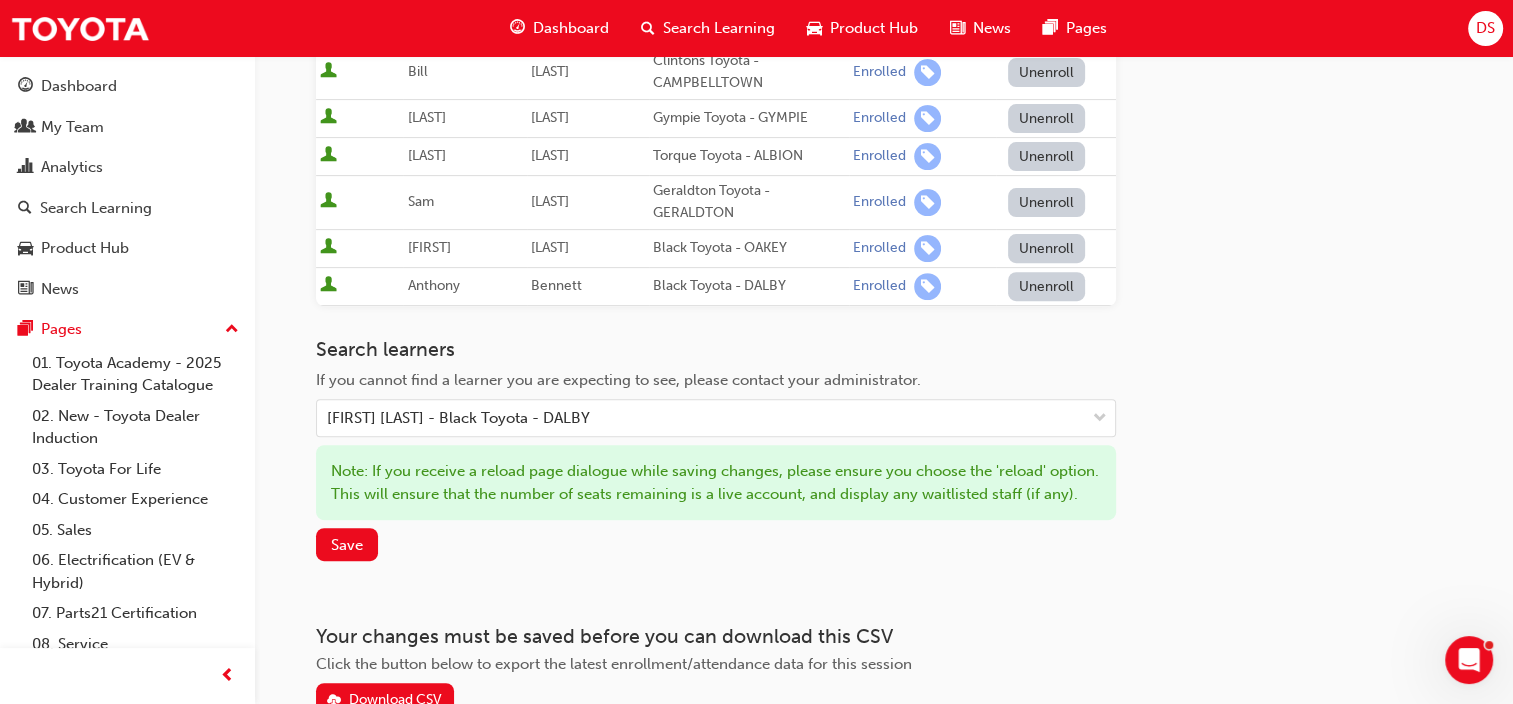 scroll, scrollTop: 707, scrollLeft: 0, axis: vertical 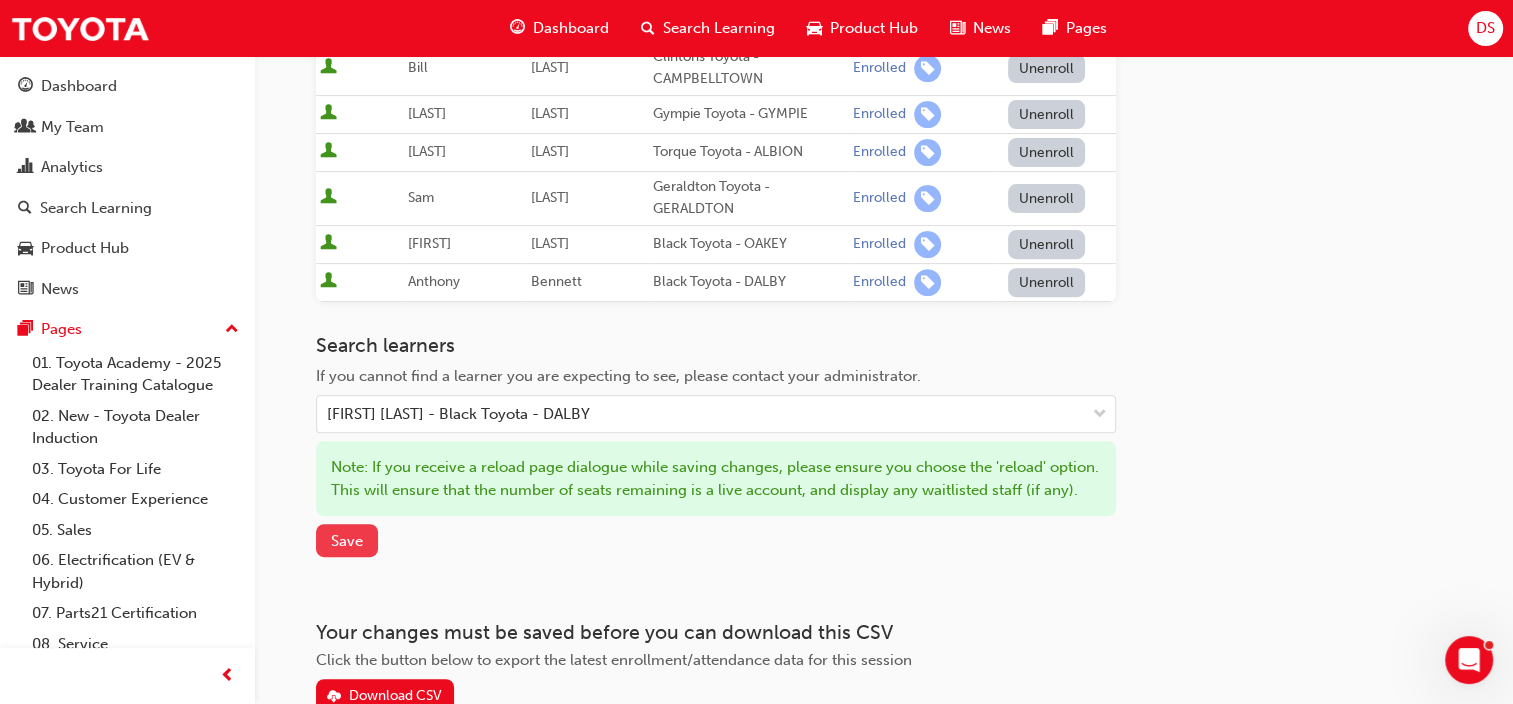 click on "Save" at bounding box center [347, 541] 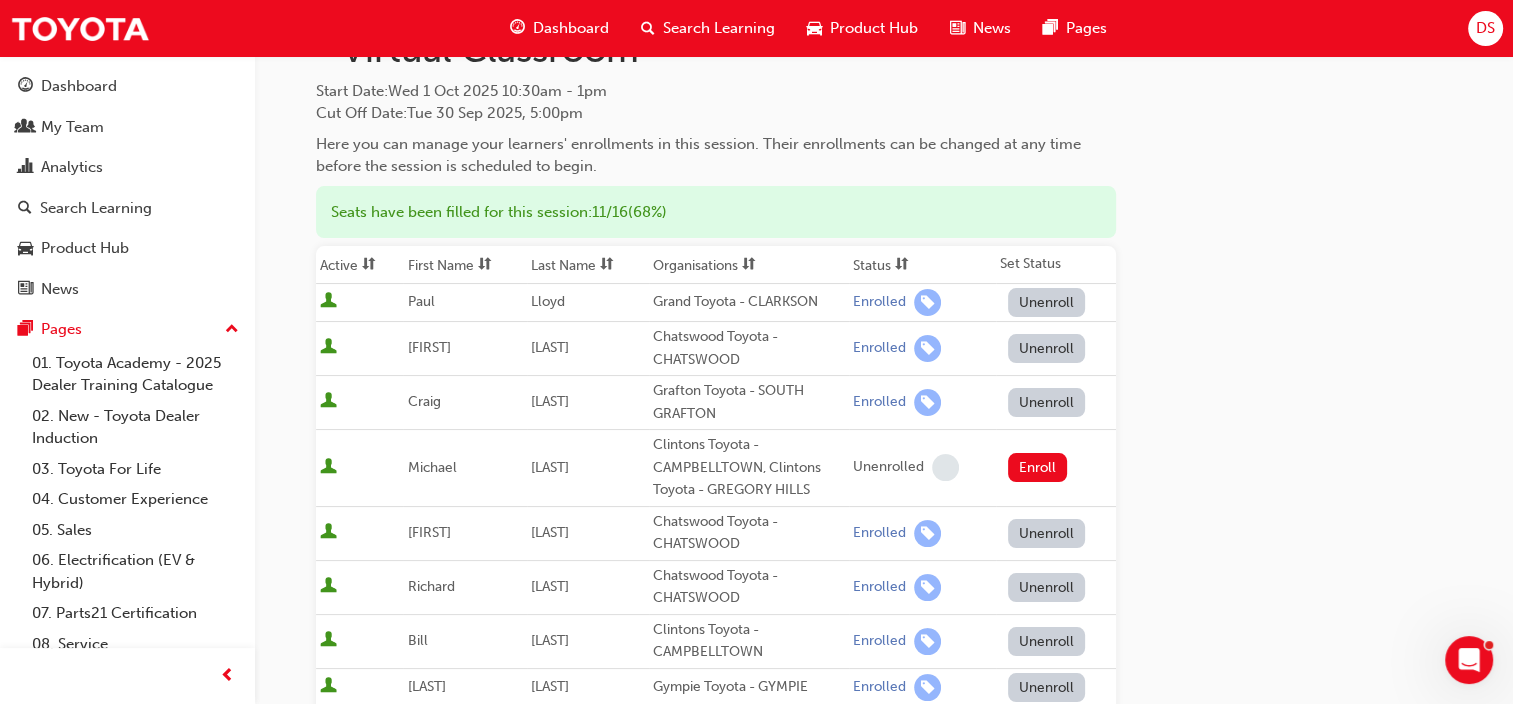 scroll, scrollTop: 0, scrollLeft: 0, axis: both 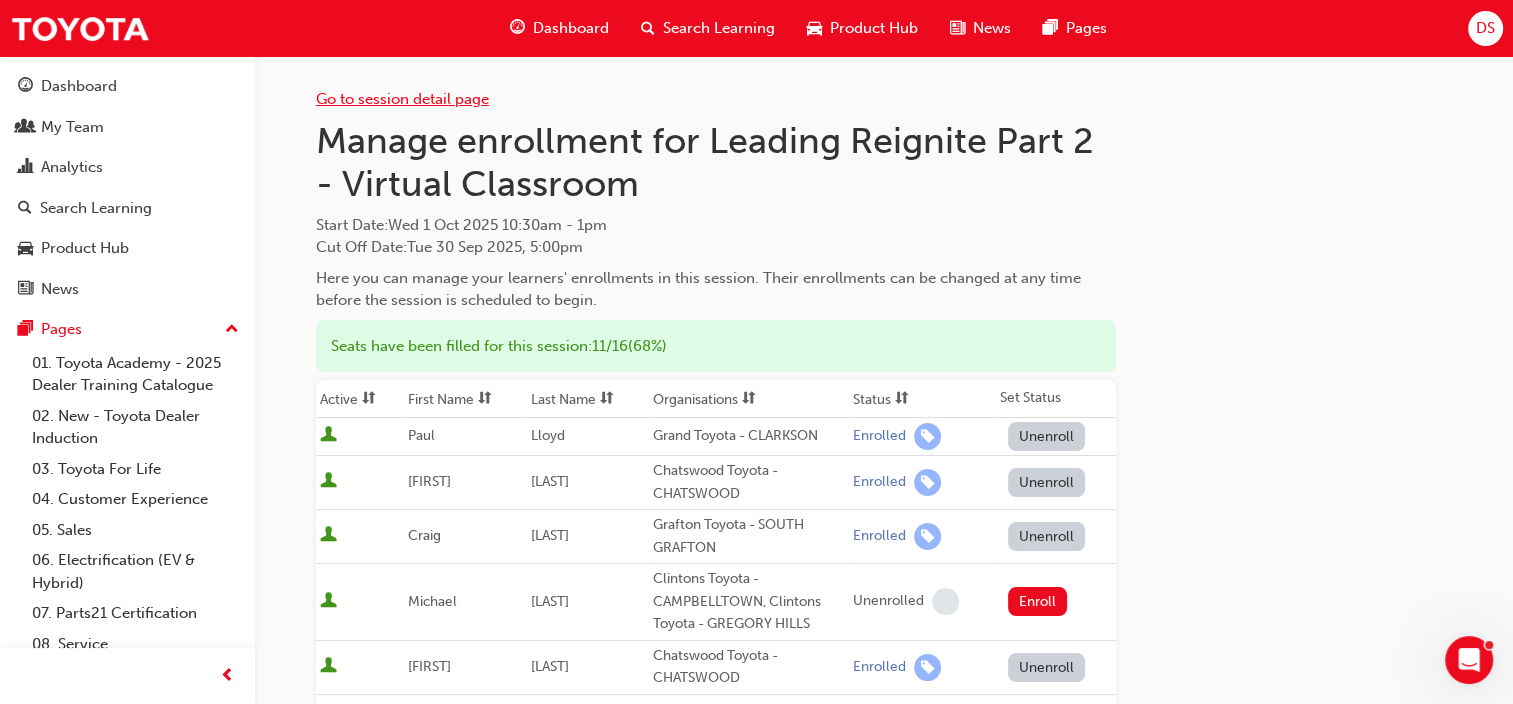 click on "Go to session detail page" at bounding box center [402, 99] 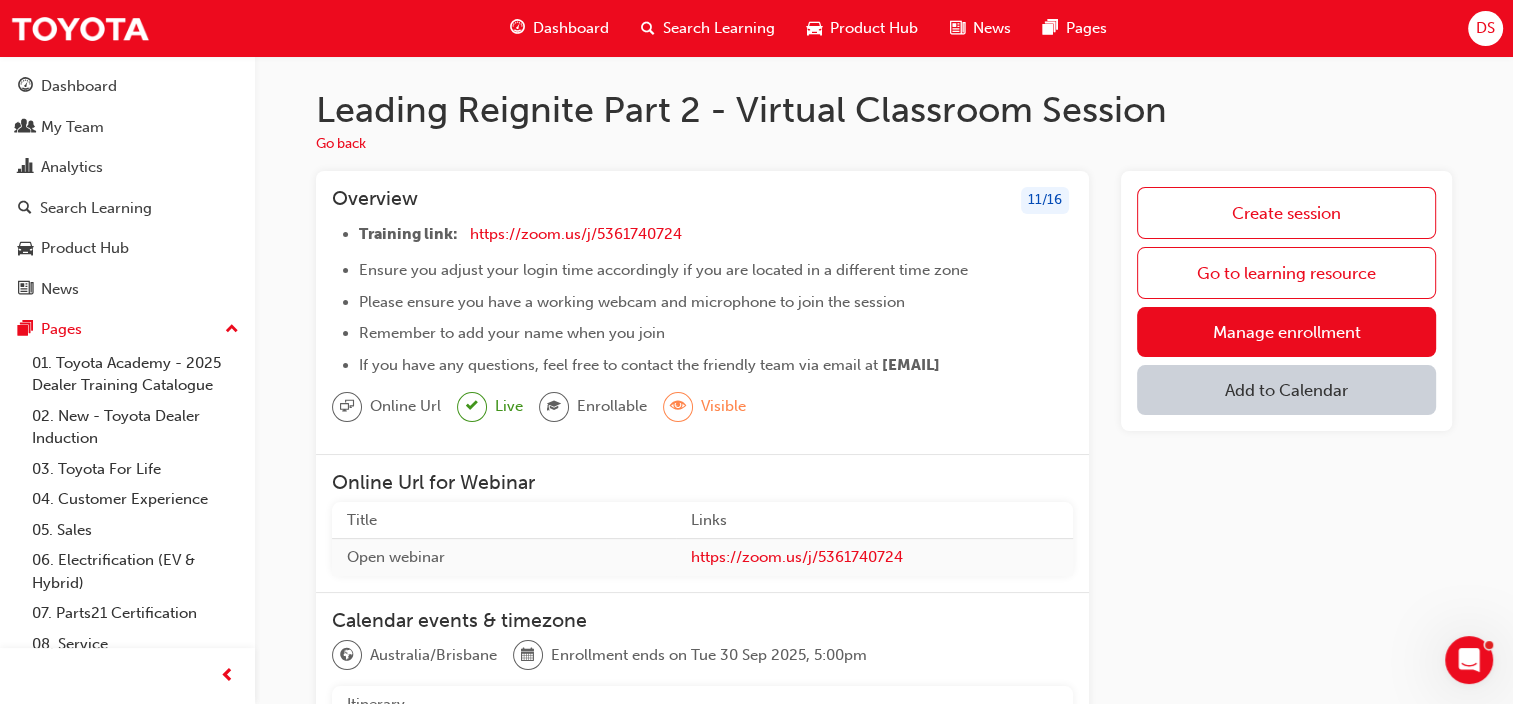 click on "Add to Calendar" at bounding box center [1286, 390] 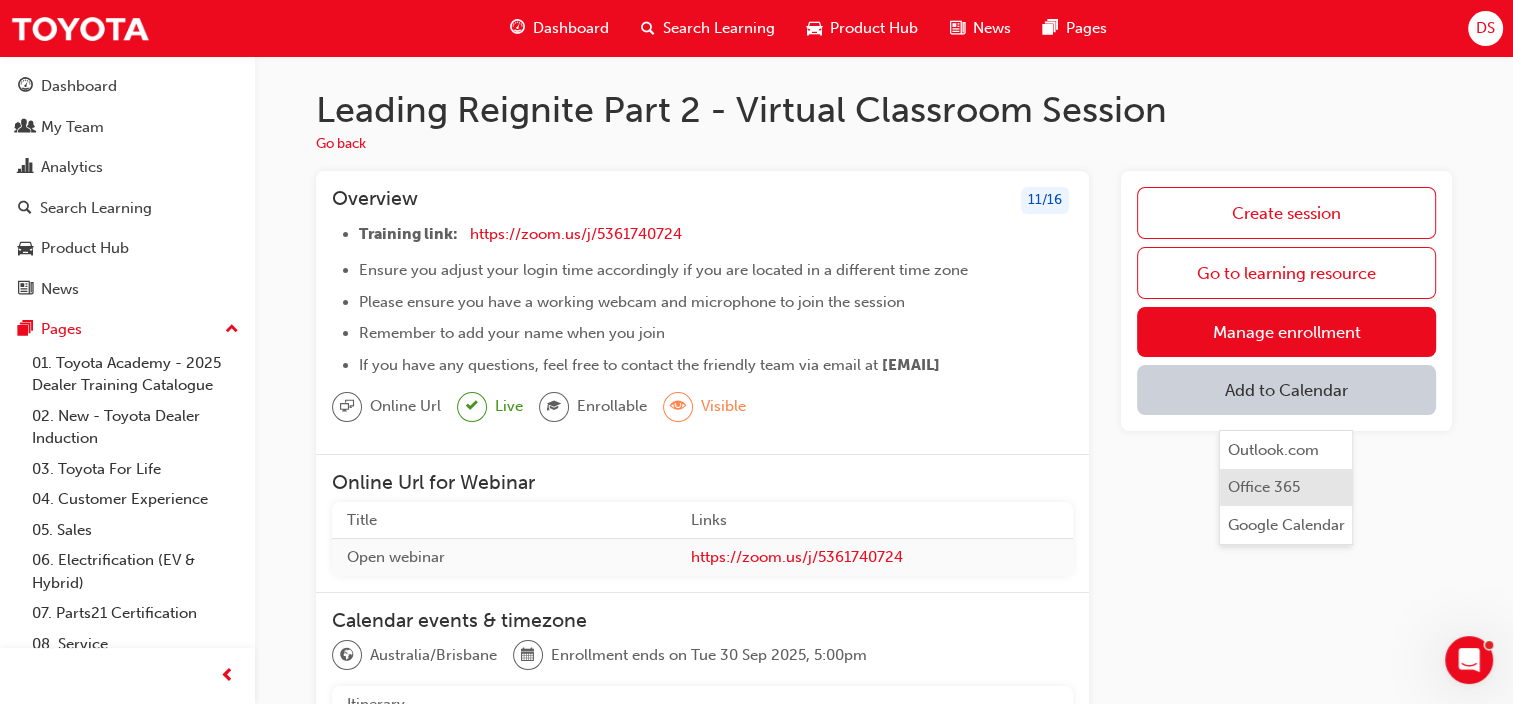 click on "Office 365" at bounding box center (1264, 487) 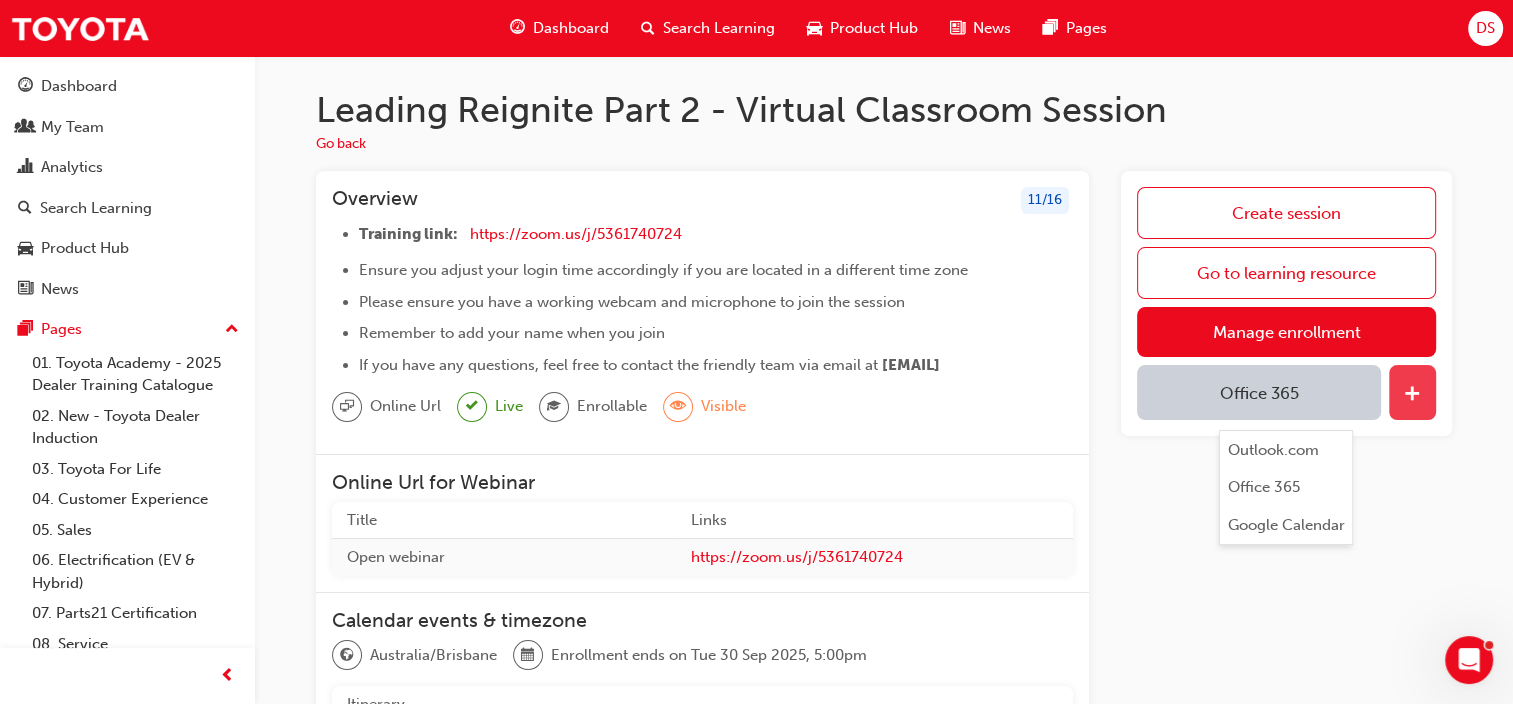 click at bounding box center [1412, 395] 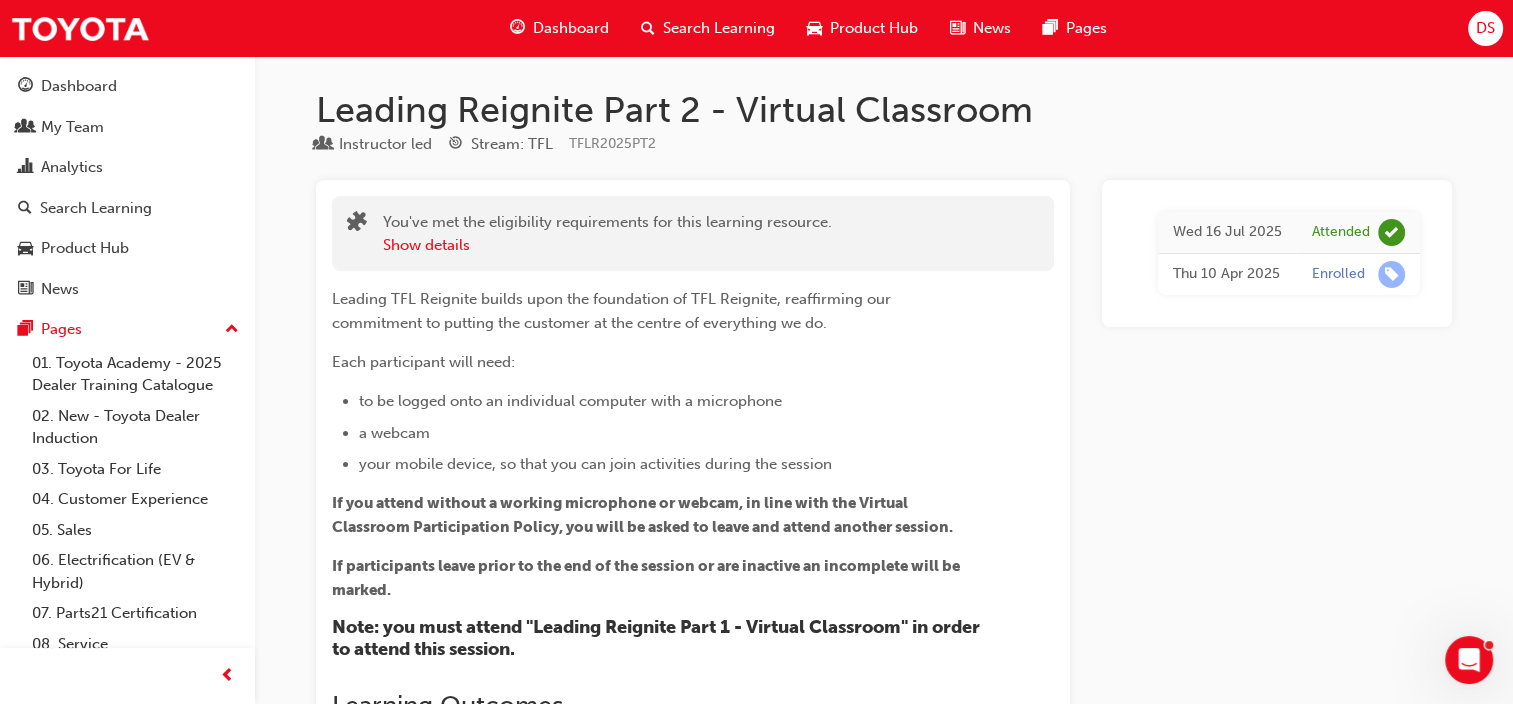 scroll, scrollTop: 13728, scrollLeft: 0, axis: vertical 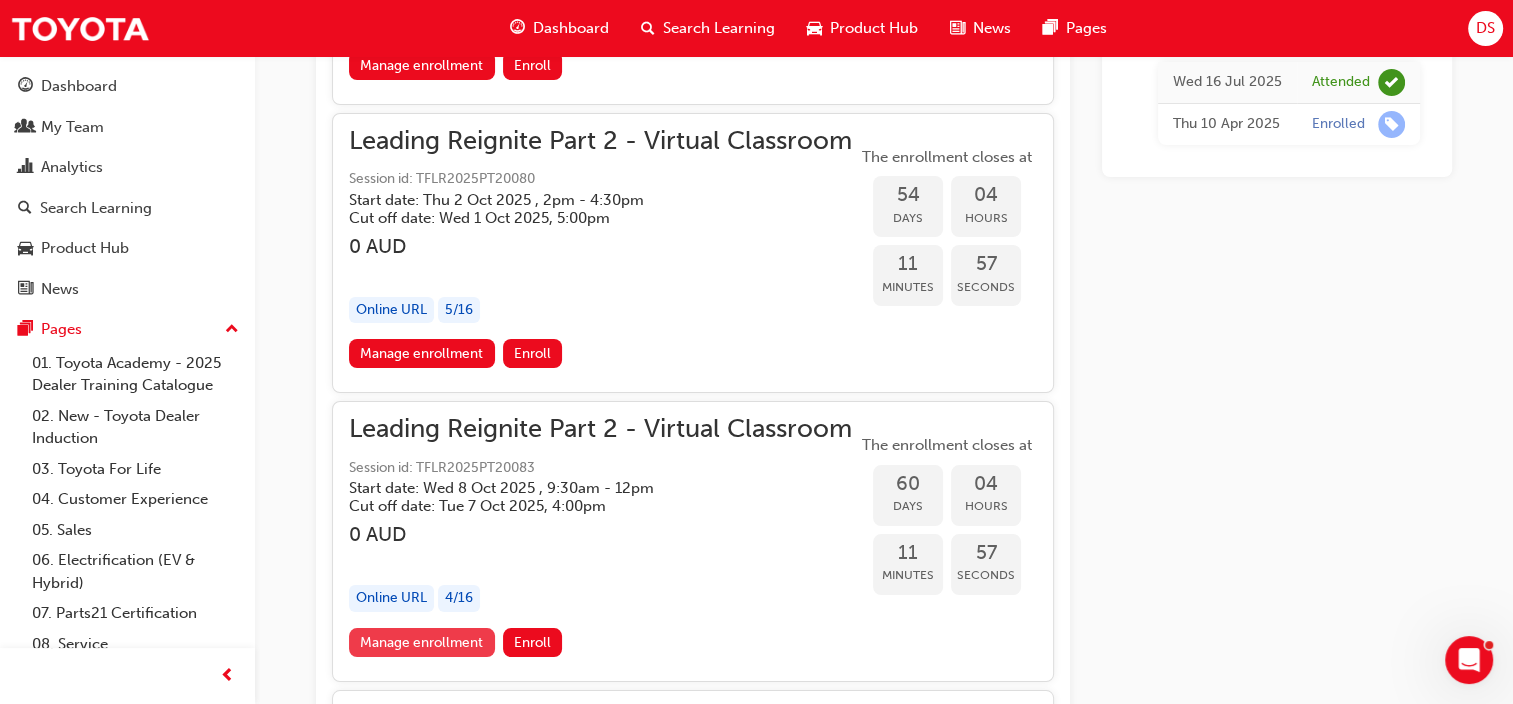 click on "Manage enrollment" at bounding box center (422, 642) 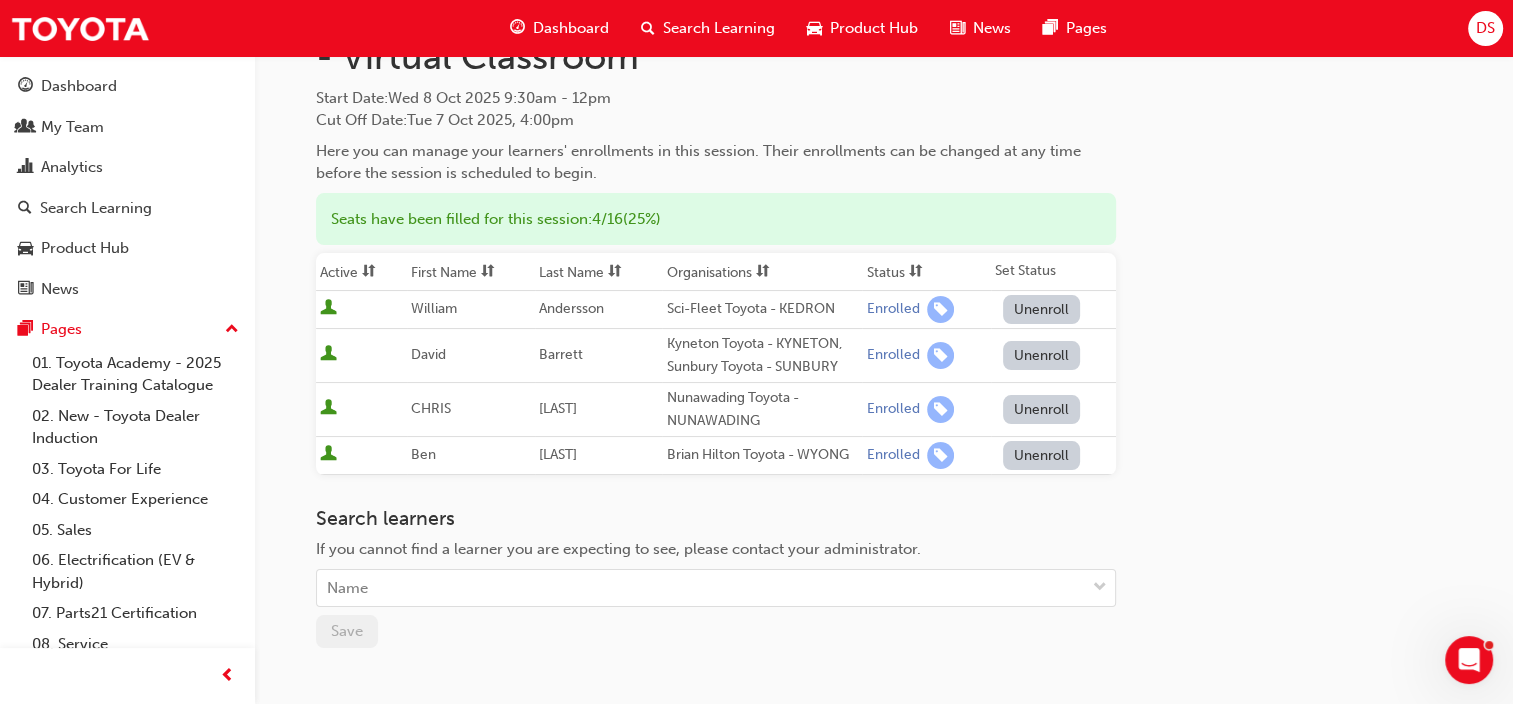 scroll, scrollTop: 132, scrollLeft: 0, axis: vertical 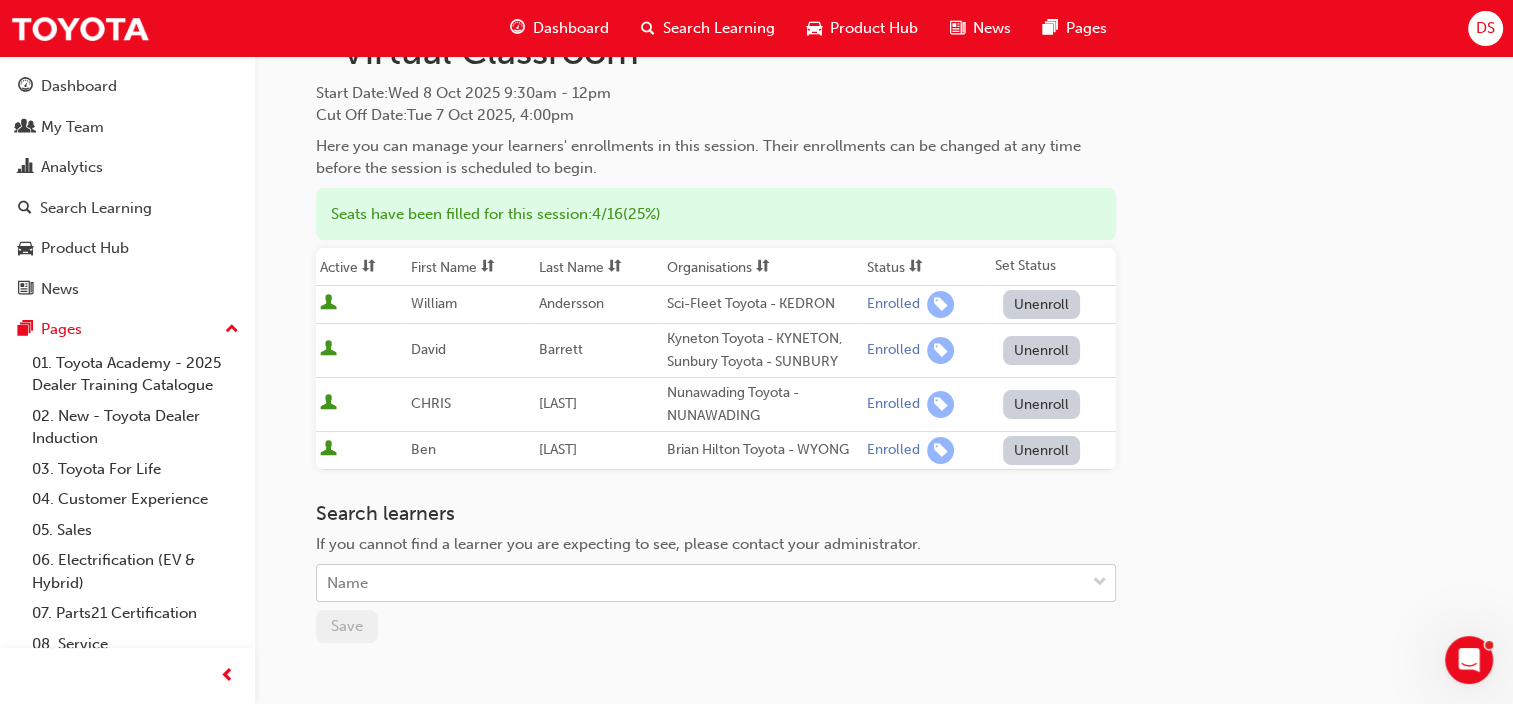 click on "Name" at bounding box center (701, 583) 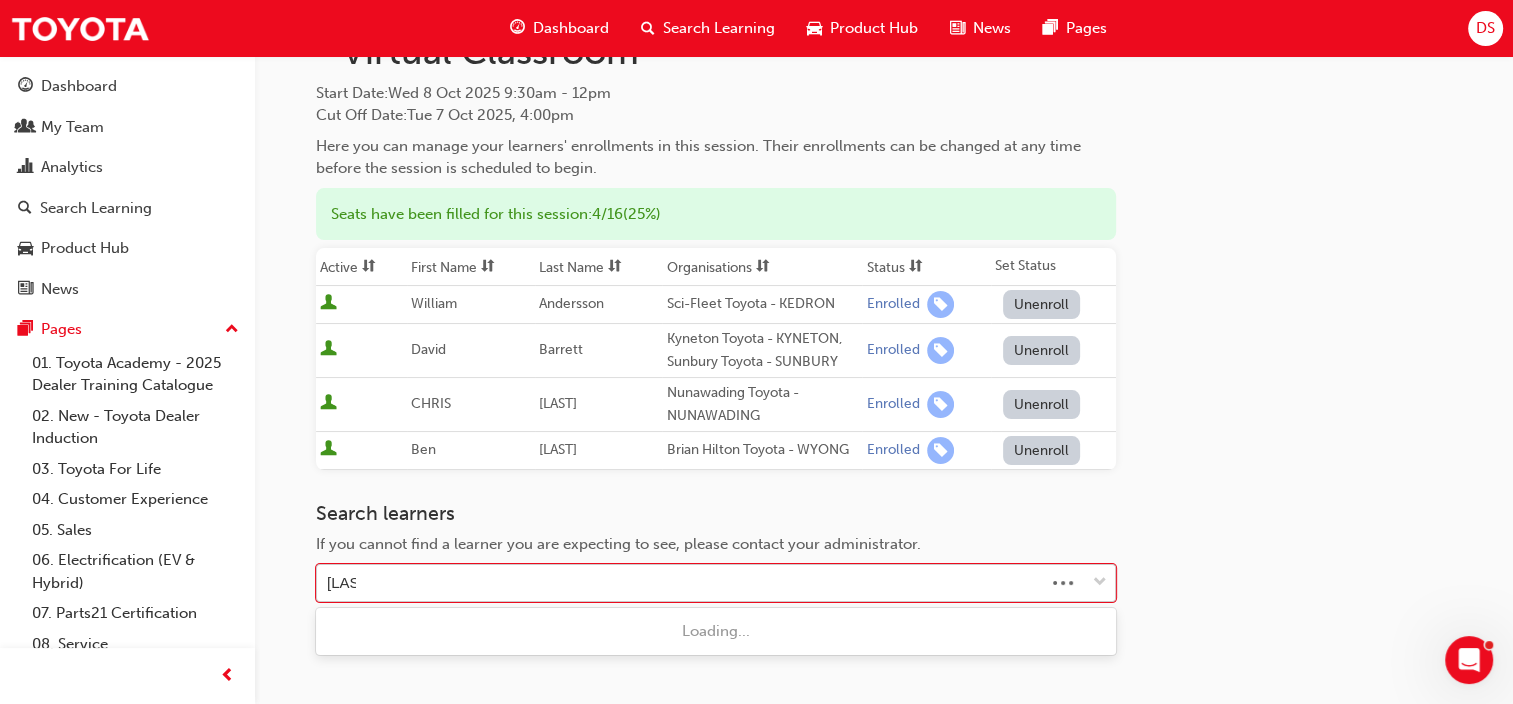 type on "[LAST]" 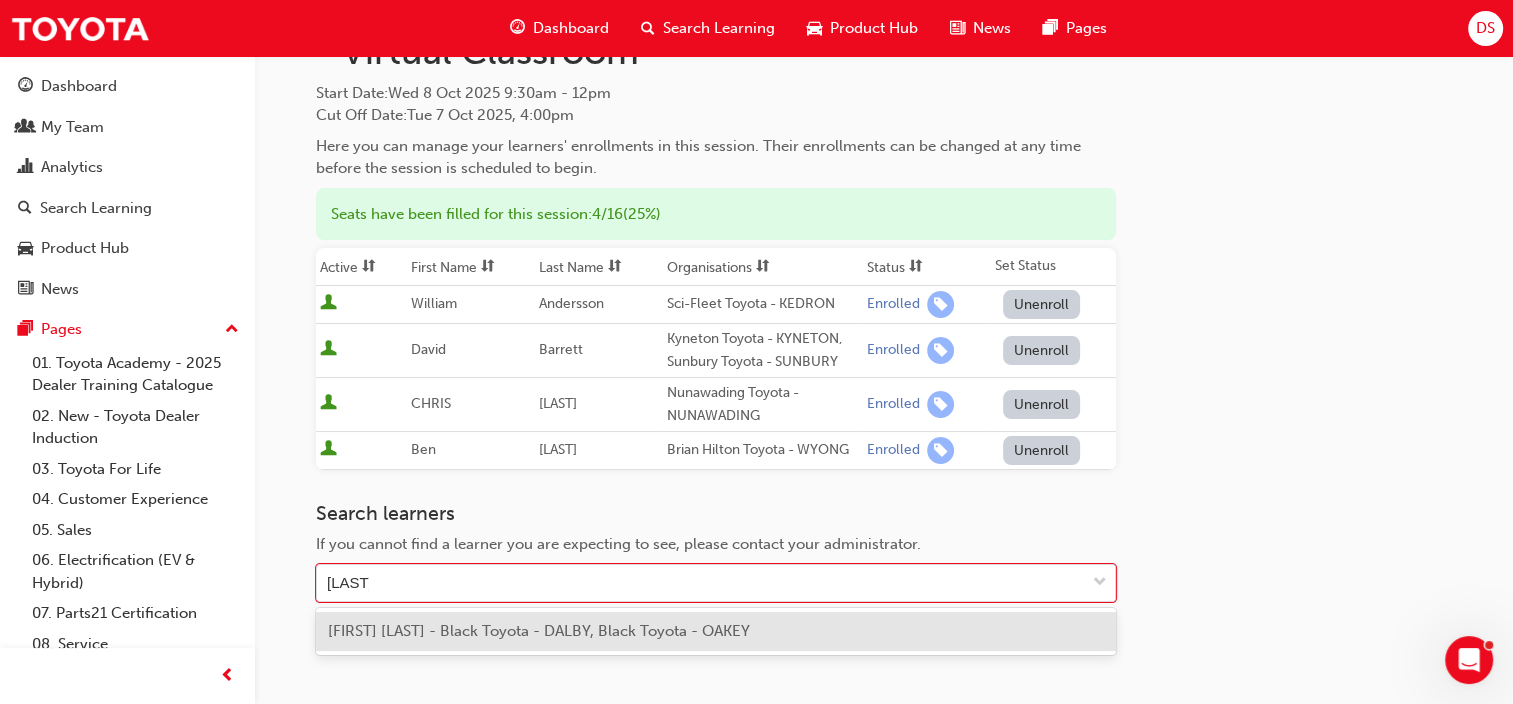 click on "[FIRST] [LAST] - Black Toyota - DALBY, Black Toyota - OAKEY" at bounding box center (539, 631) 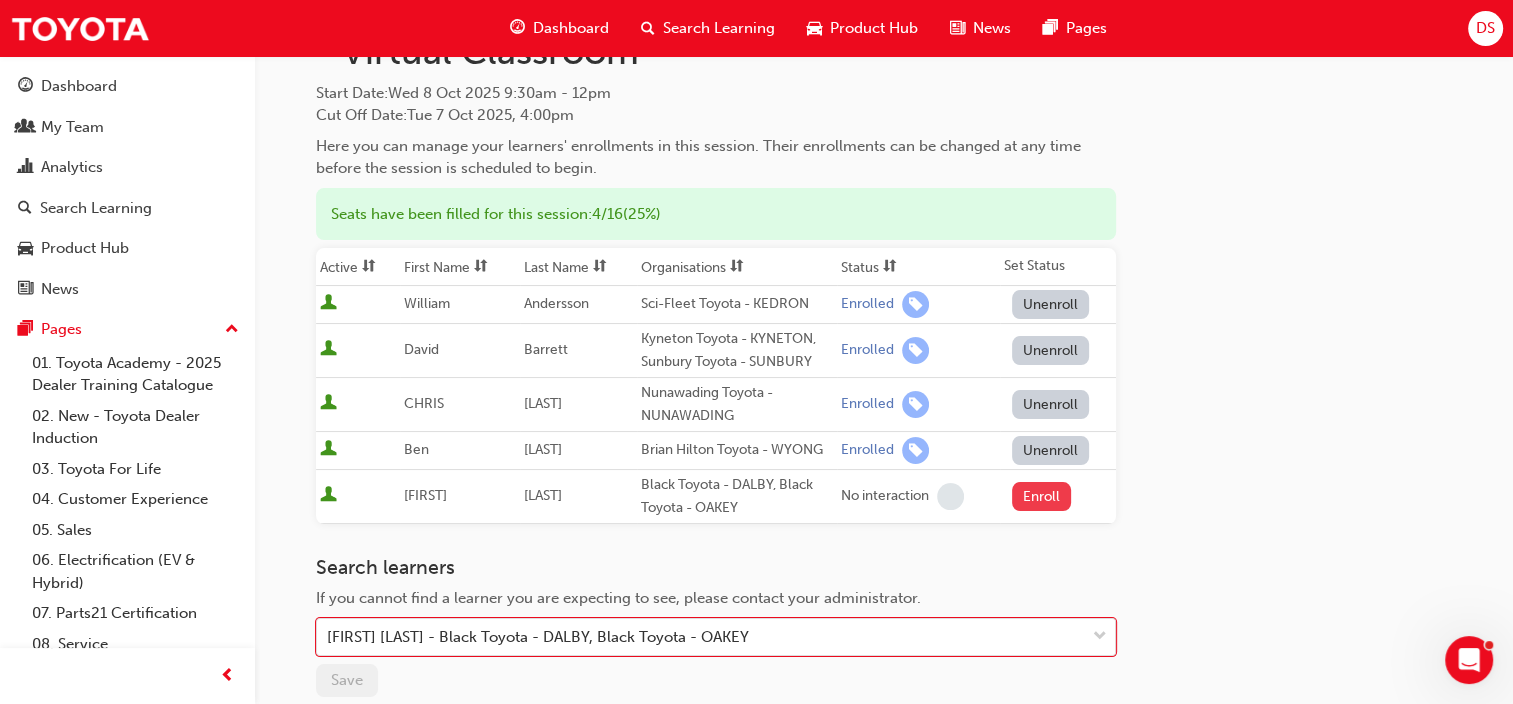 click on "Enroll" at bounding box center (1042, 496) 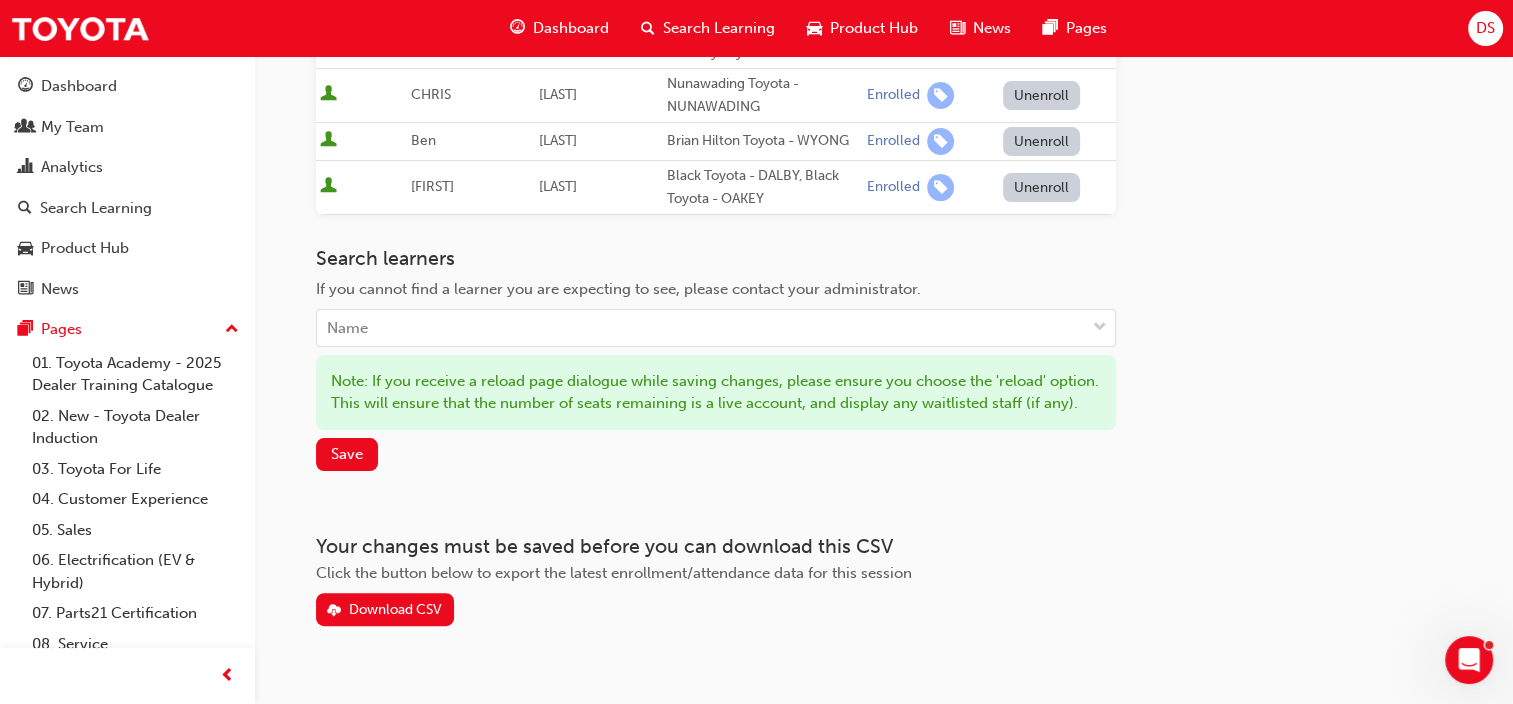 scroll, scrollTop: 496, scrollLeft: 0, axis: vertical 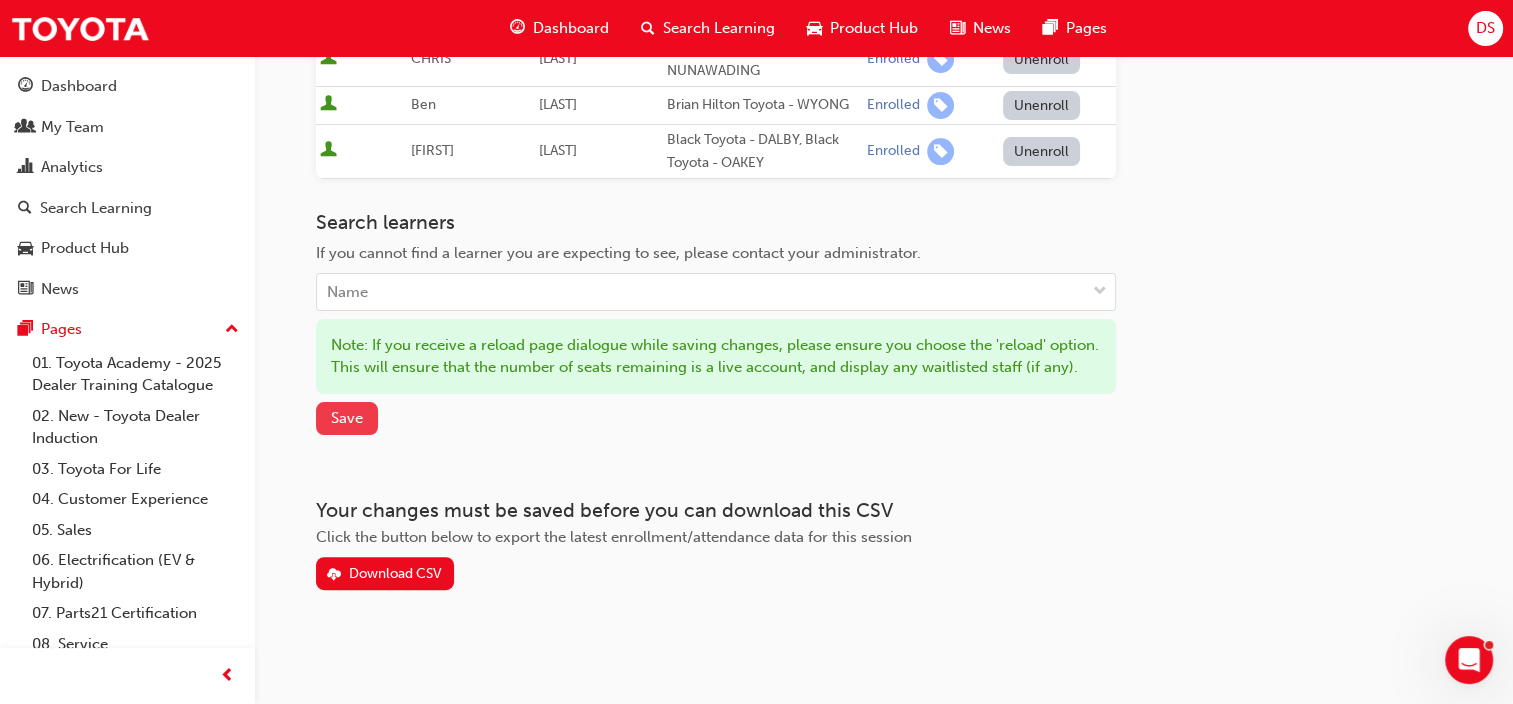 click on "Save" at bounding box center [347, 418] 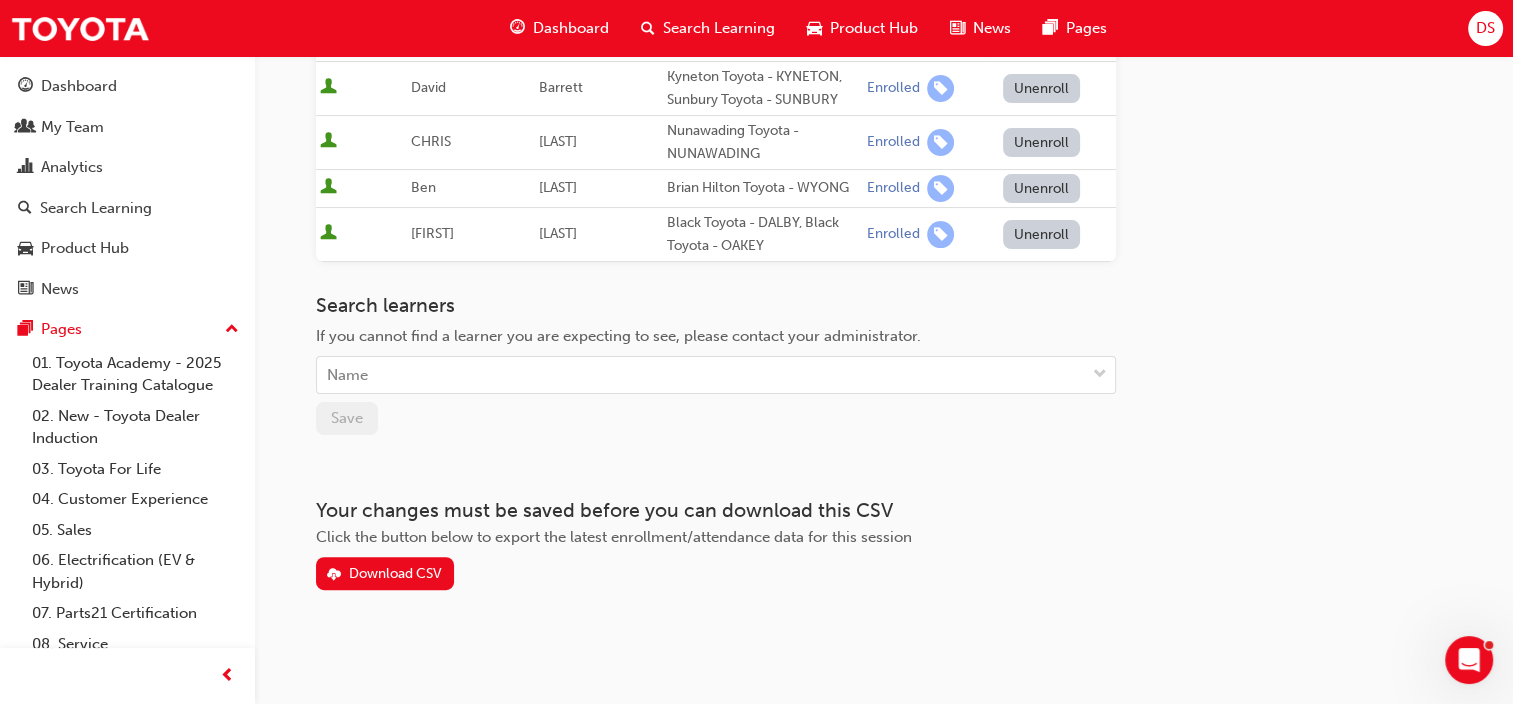 scroll, scrollTop: 391, scrollLeft: 0, axis: vertical 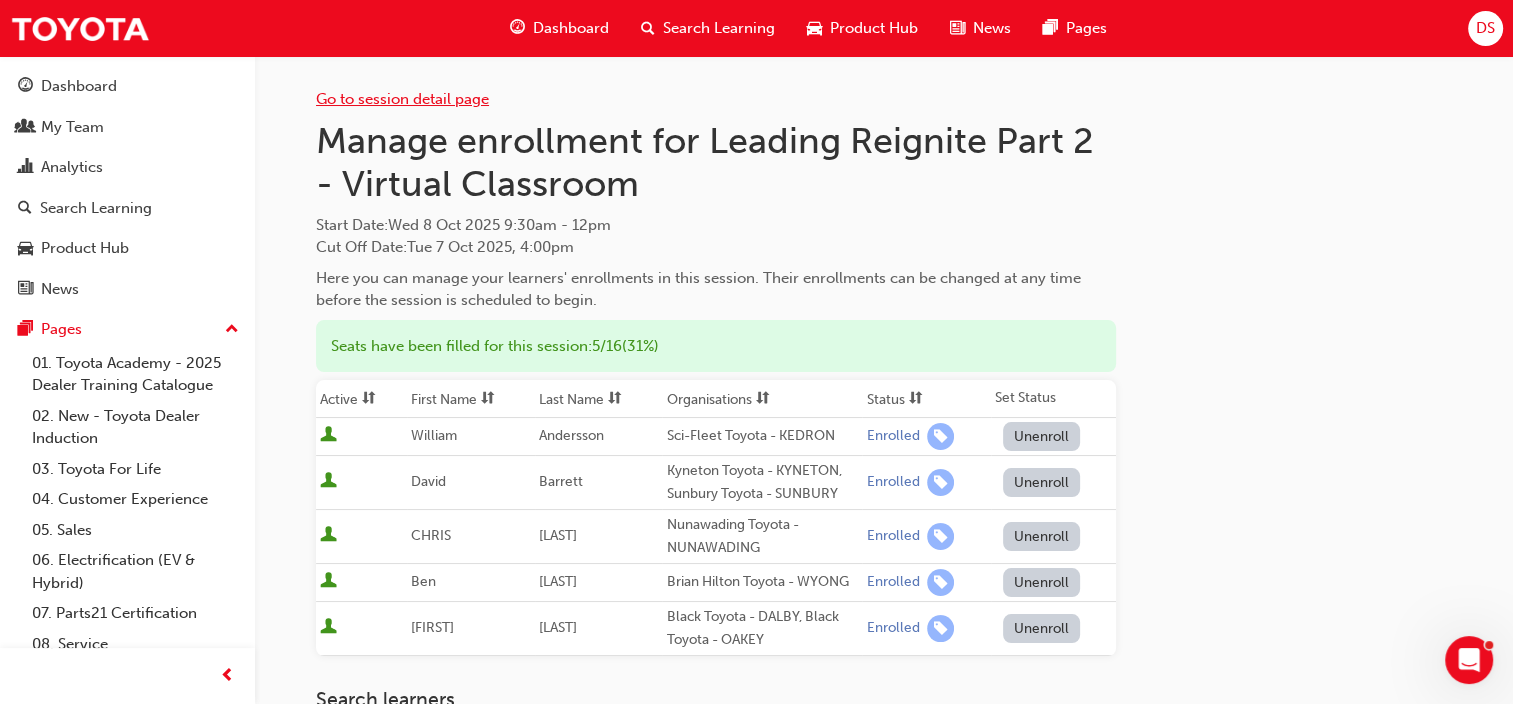 click on "Go to session detail page" at bounding box center [402, 99] 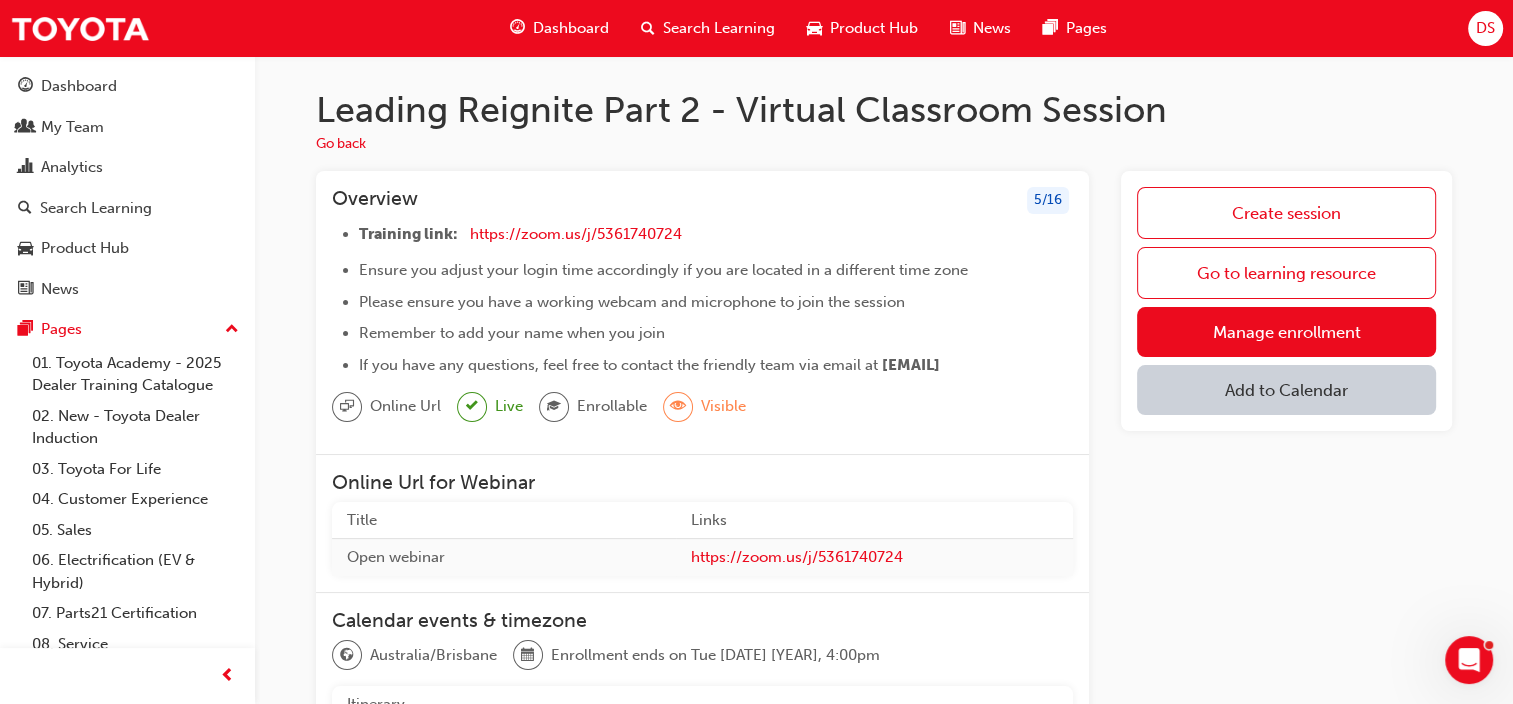 click on "Add to Calendar" at bounding box center [1286, 390] 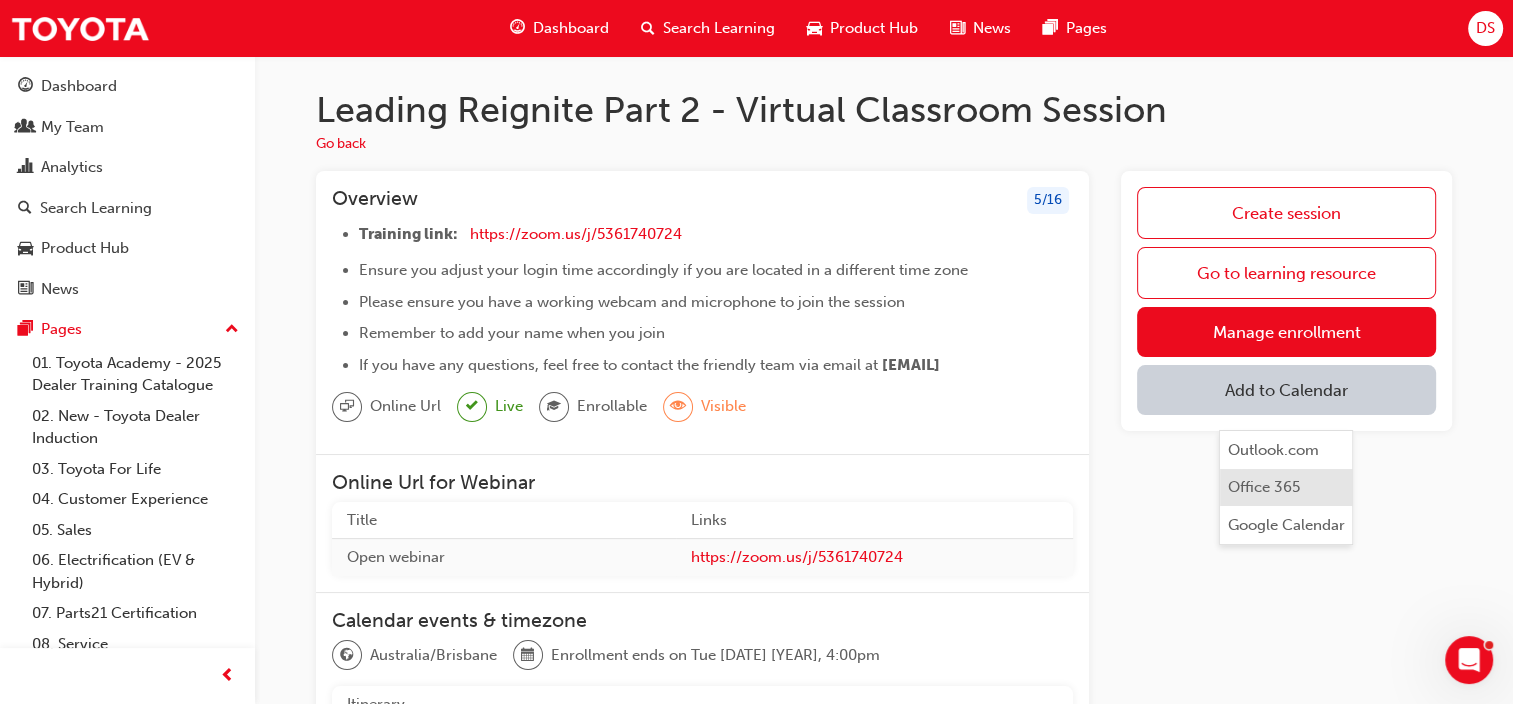 click on "Office 365" at bounding box center (1264, 487) 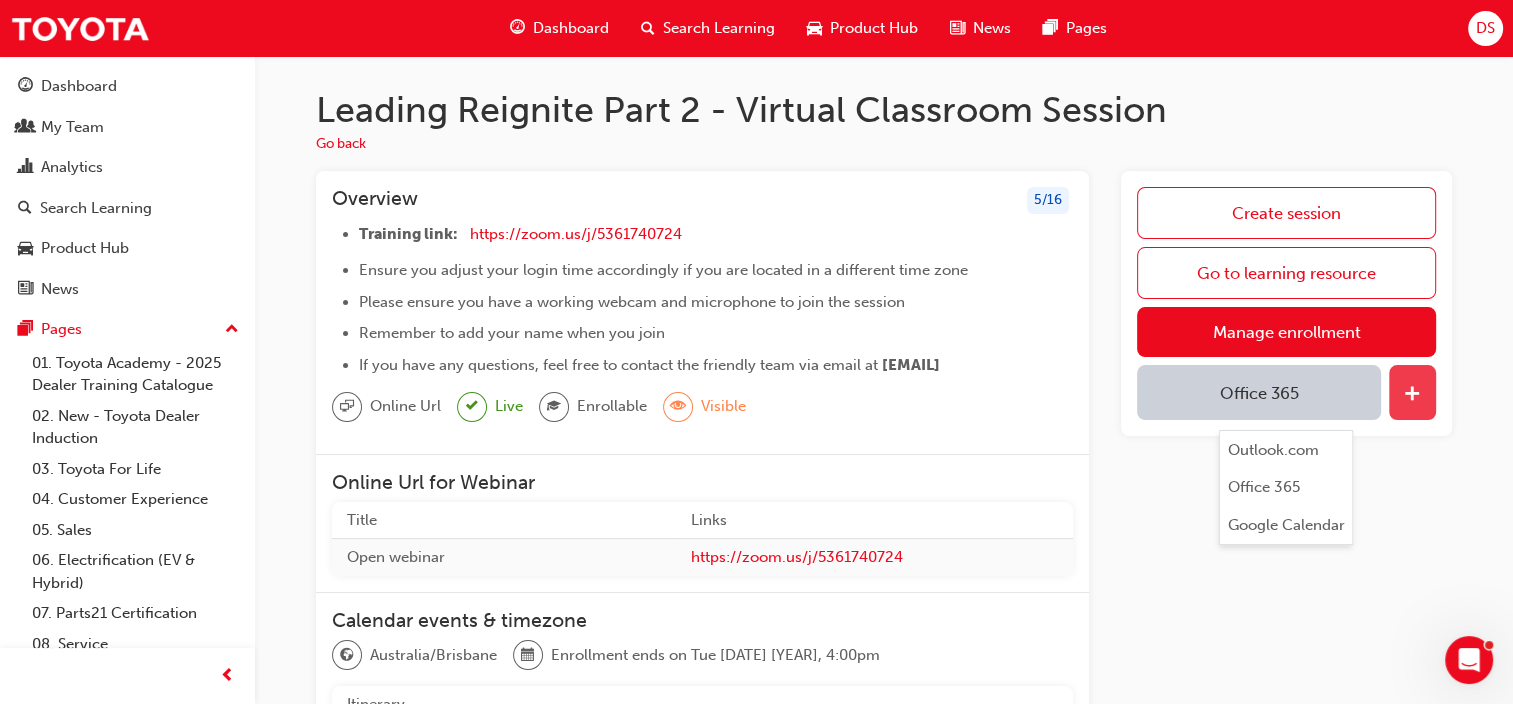 click at bounding box center [1412, 392] 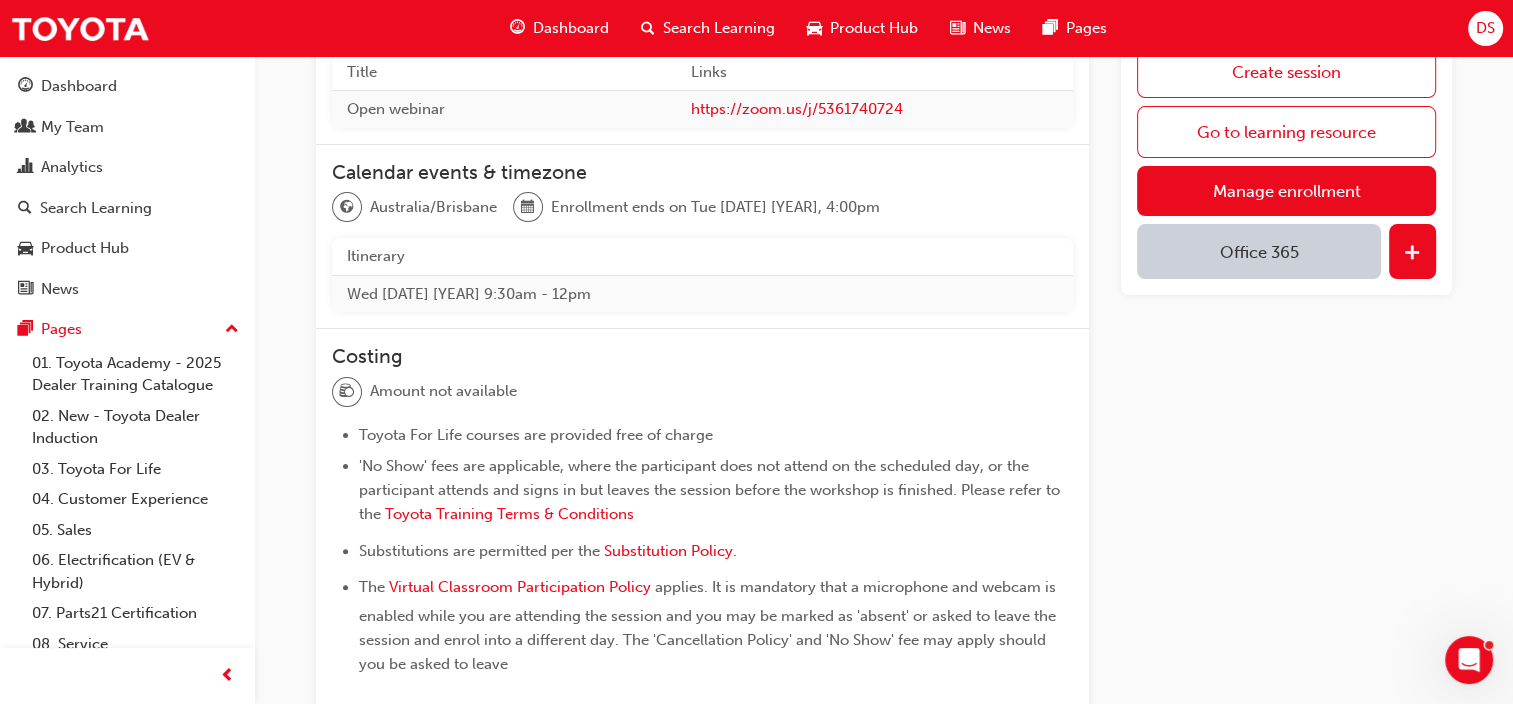 scroll, scrollTop: 460, scrollLeft: 0, axis: vertical 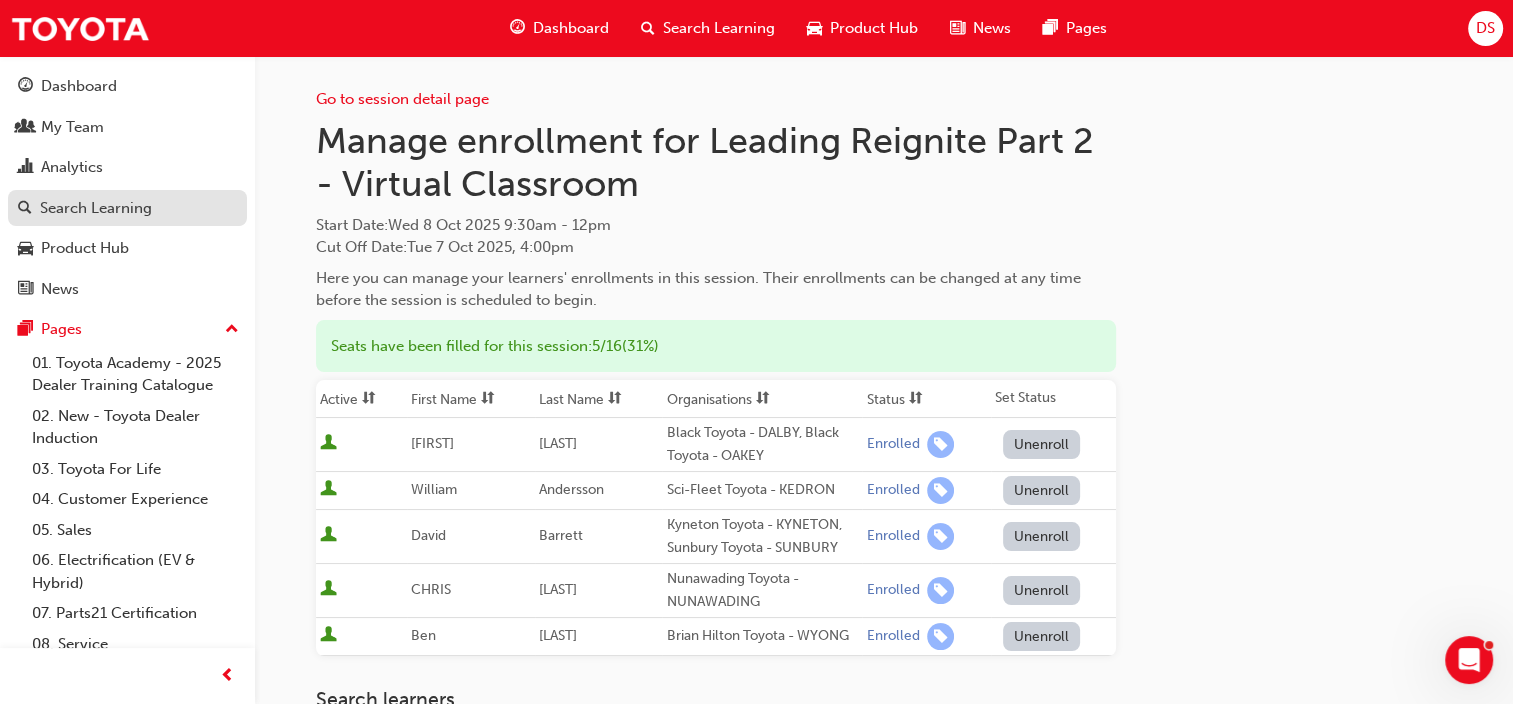 click on "Search Learning" at bounding box center (96, 208) 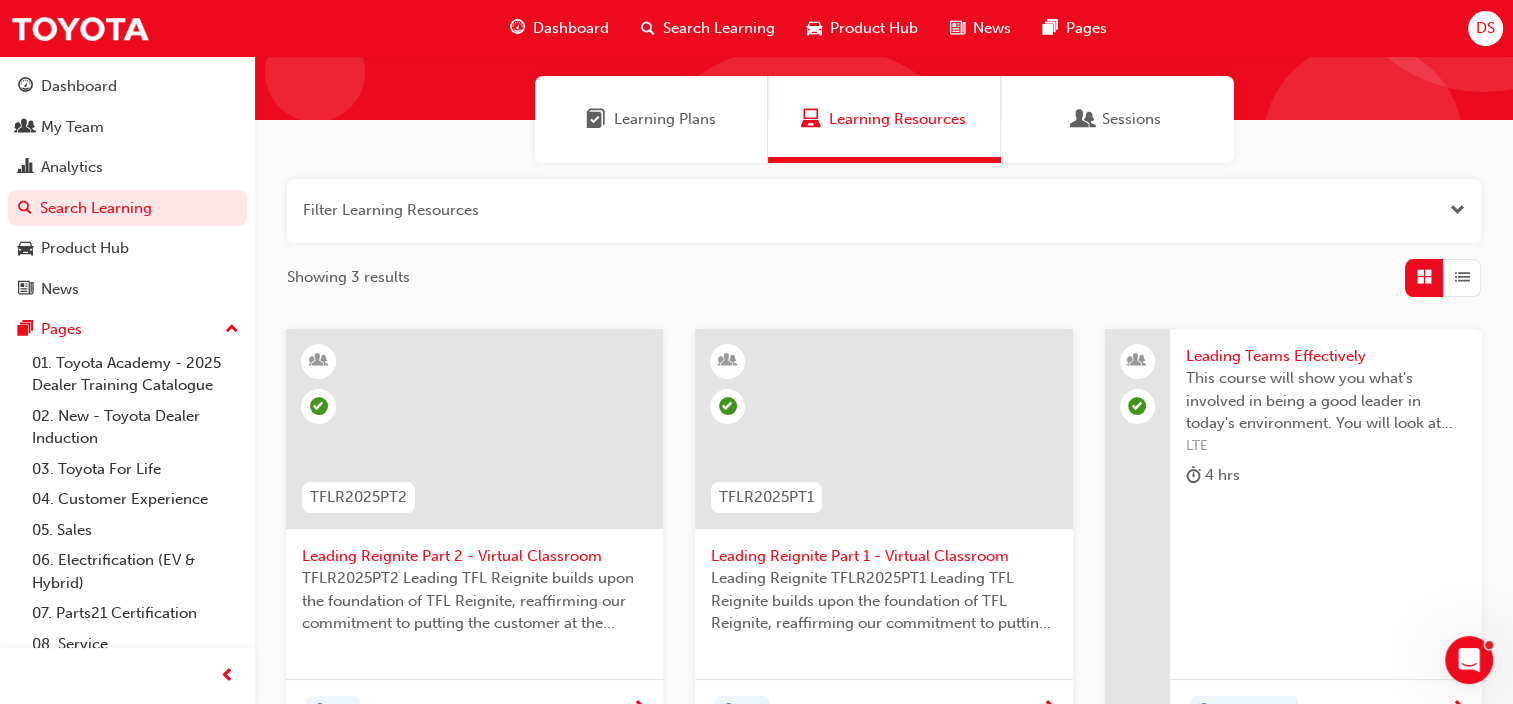 scroll, scrollTop: 139, scrollLeft: 0, axis: vertical 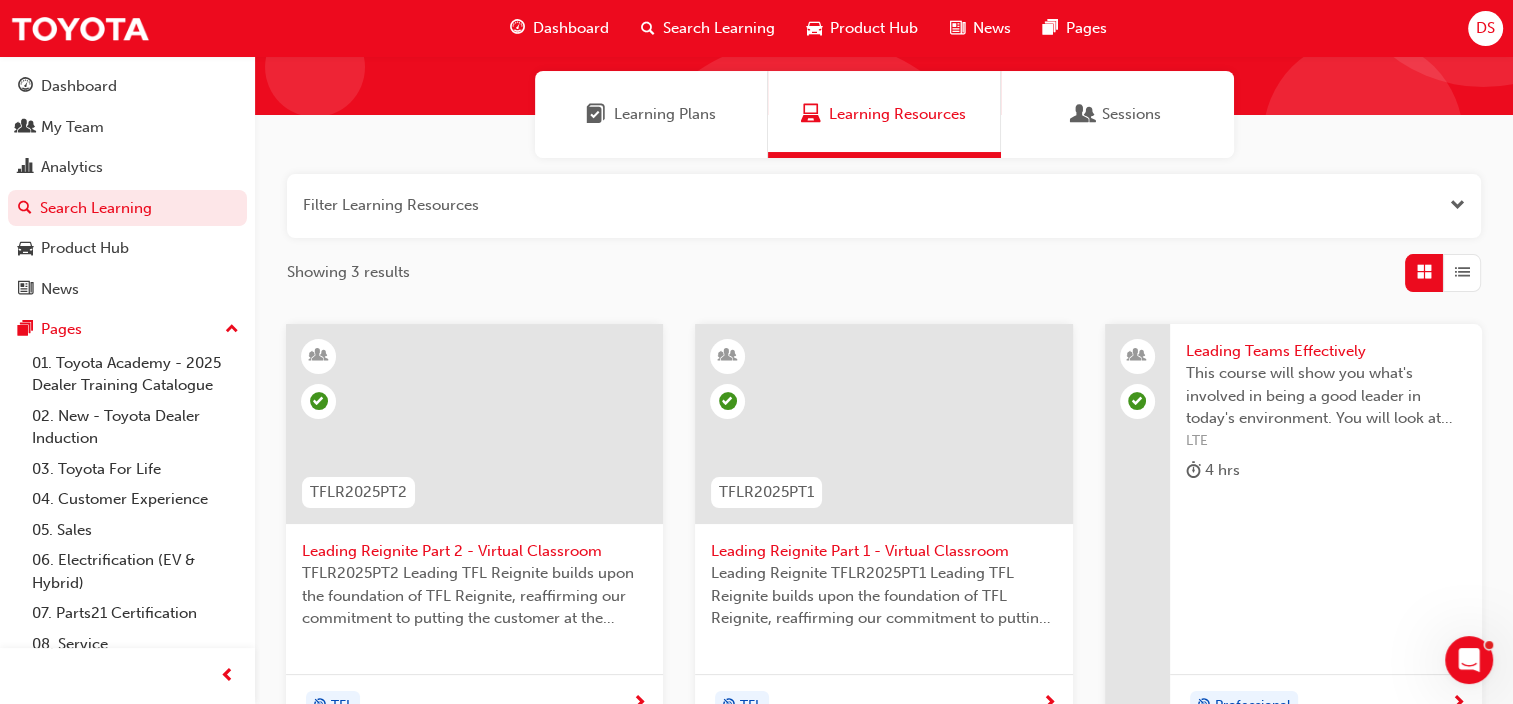 click on "Leading Reignite Part 2 - Virtual Classroom" at bounding box center [474, 551] 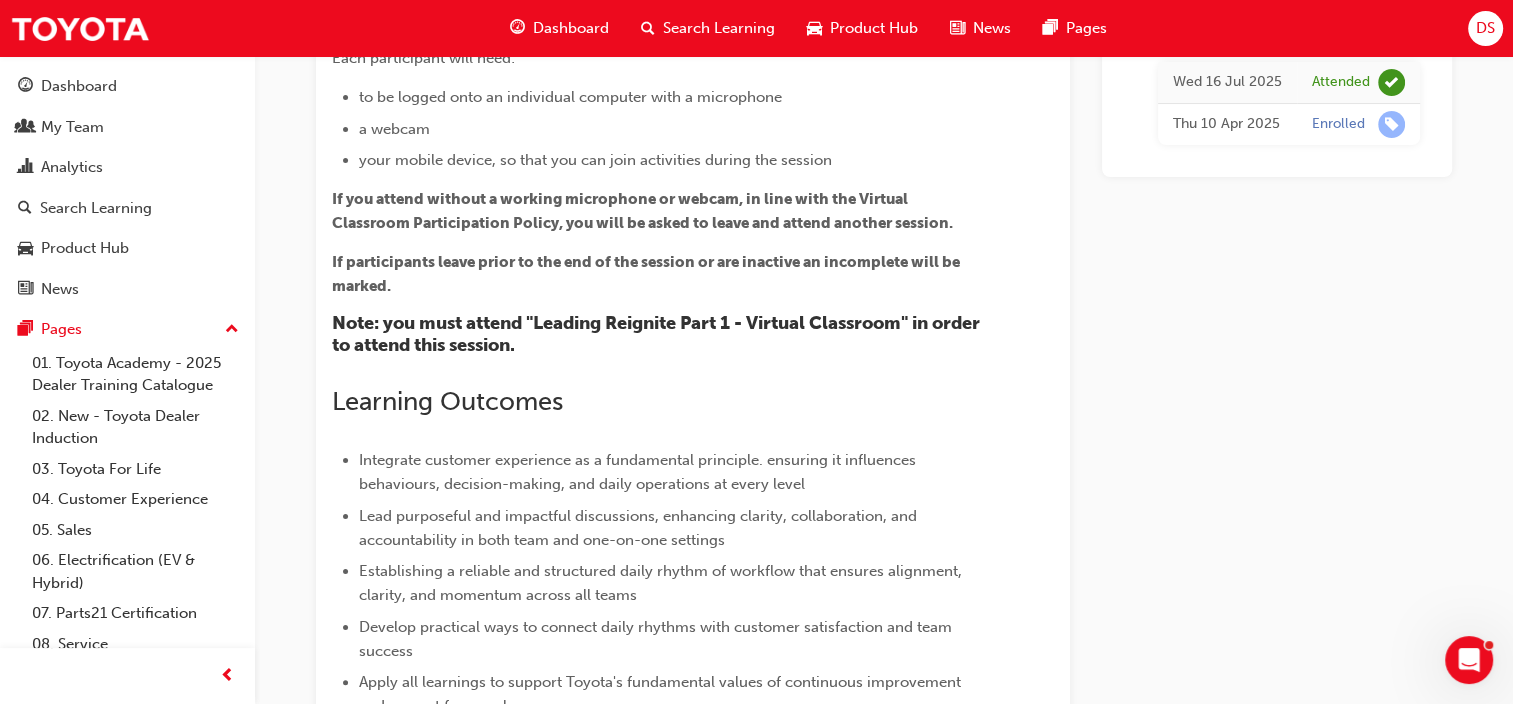scroll, scrollTop: 1504, scrollLeft: 0, axis: vertical 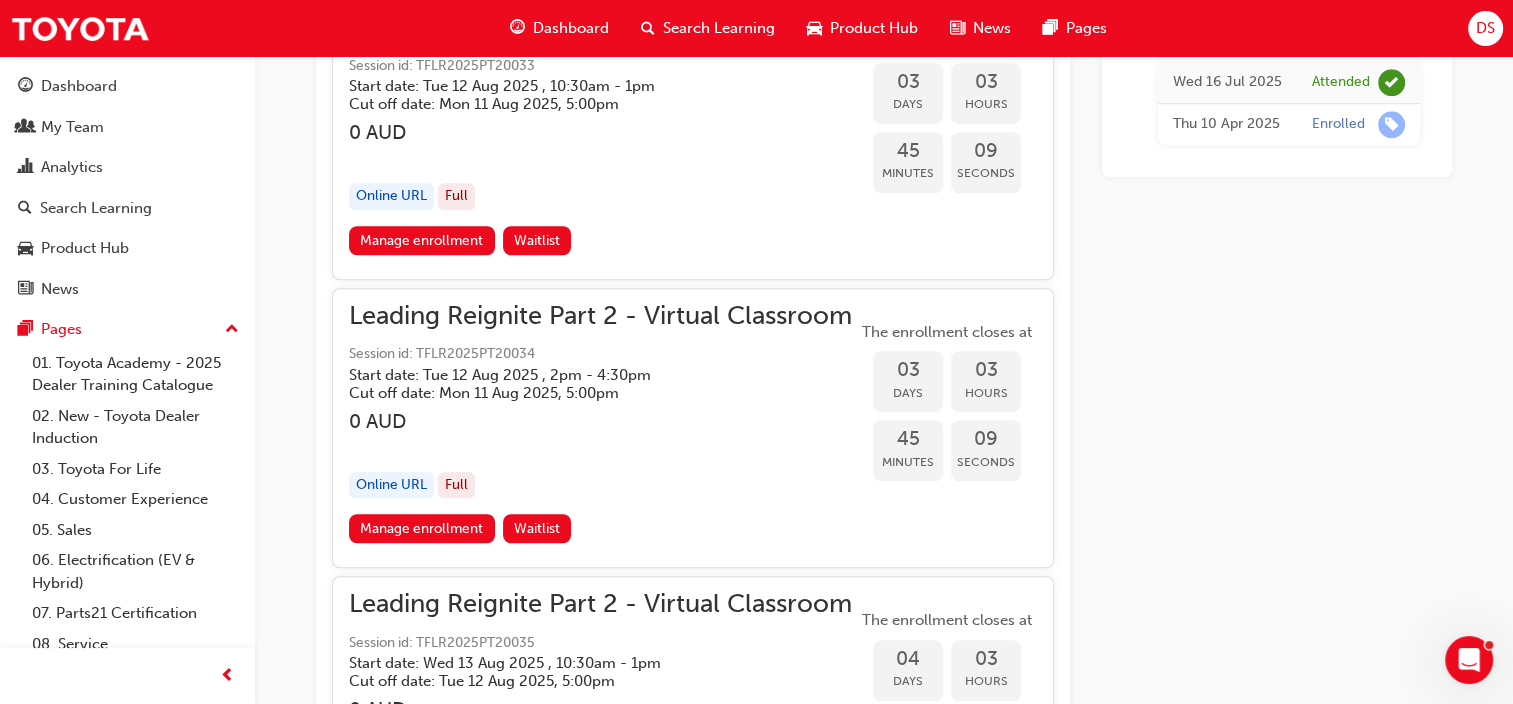 click on "45 Minutes" at bounding box center (908, 450) 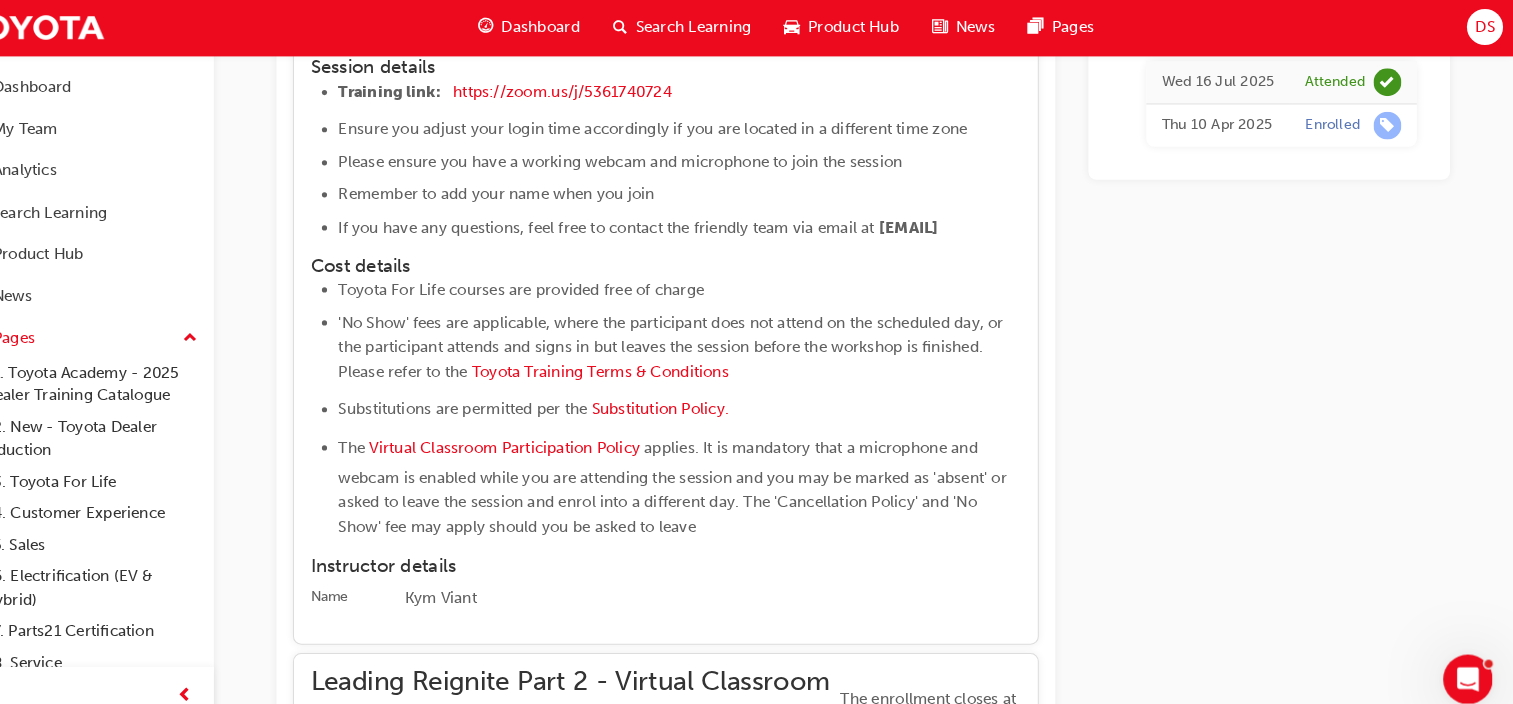 scroll, scrollTop: 2119, scrollLeft: 0, axis: vertical 